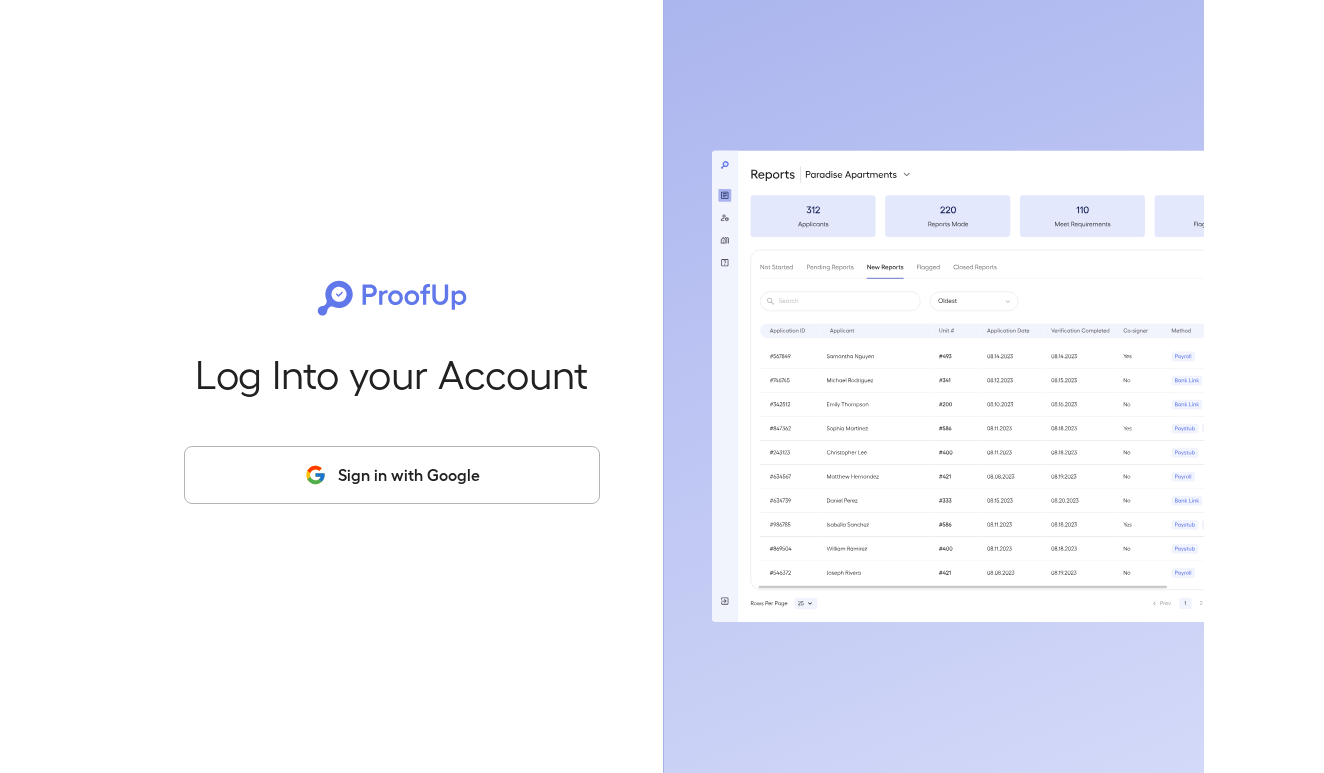 scroll, scrollTop: 0, scrollLeft: 0, axis: both 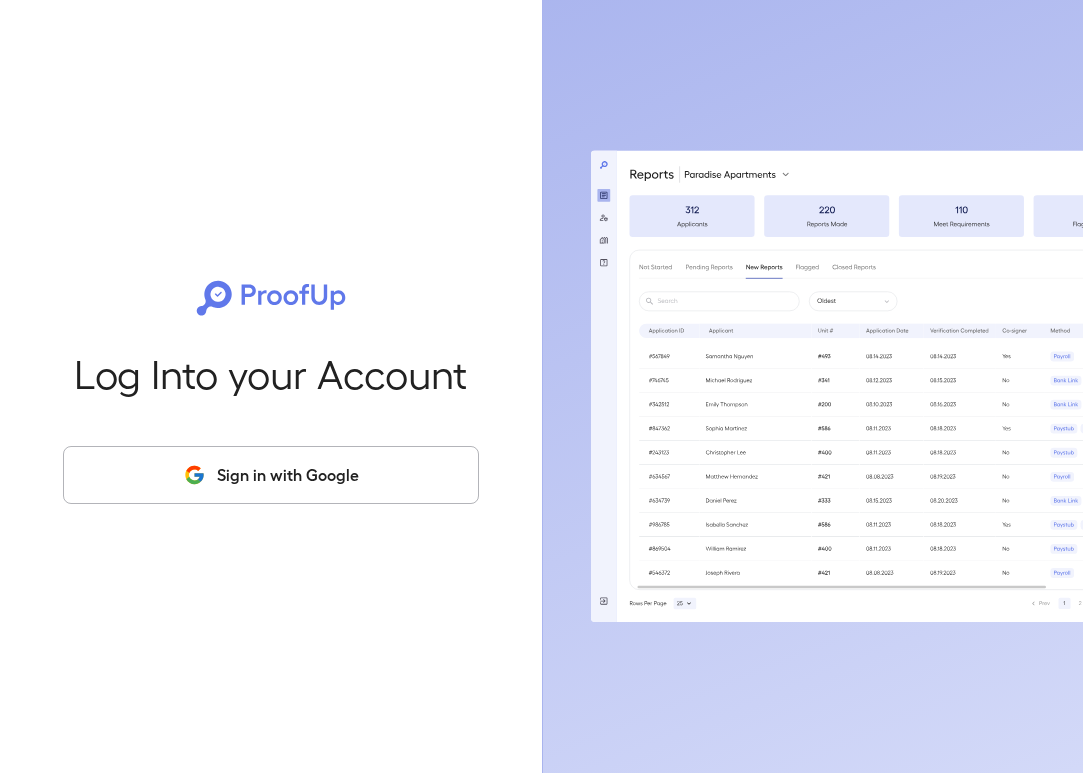 click on "Sign in with Google" at bounding box center (271, 475) 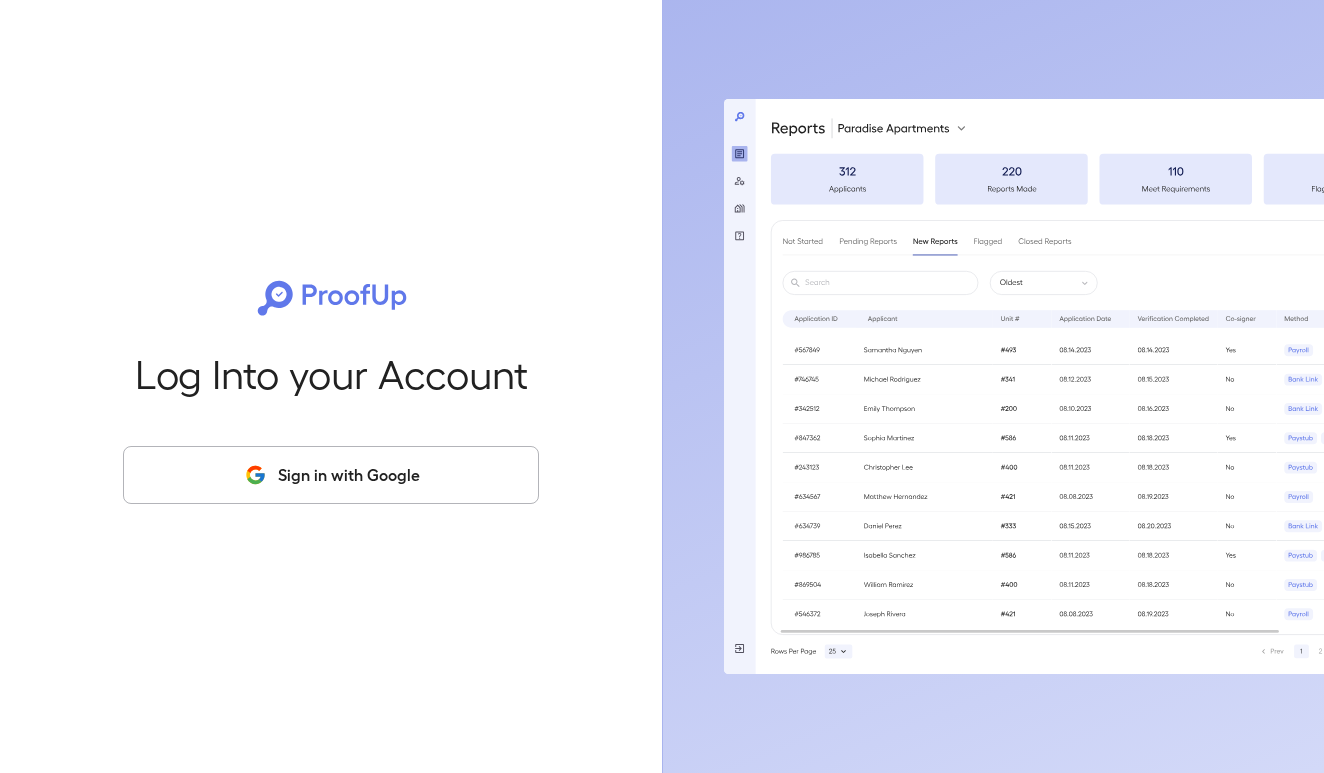 click on "Sign in with Google" at bounding box center (331, 475) 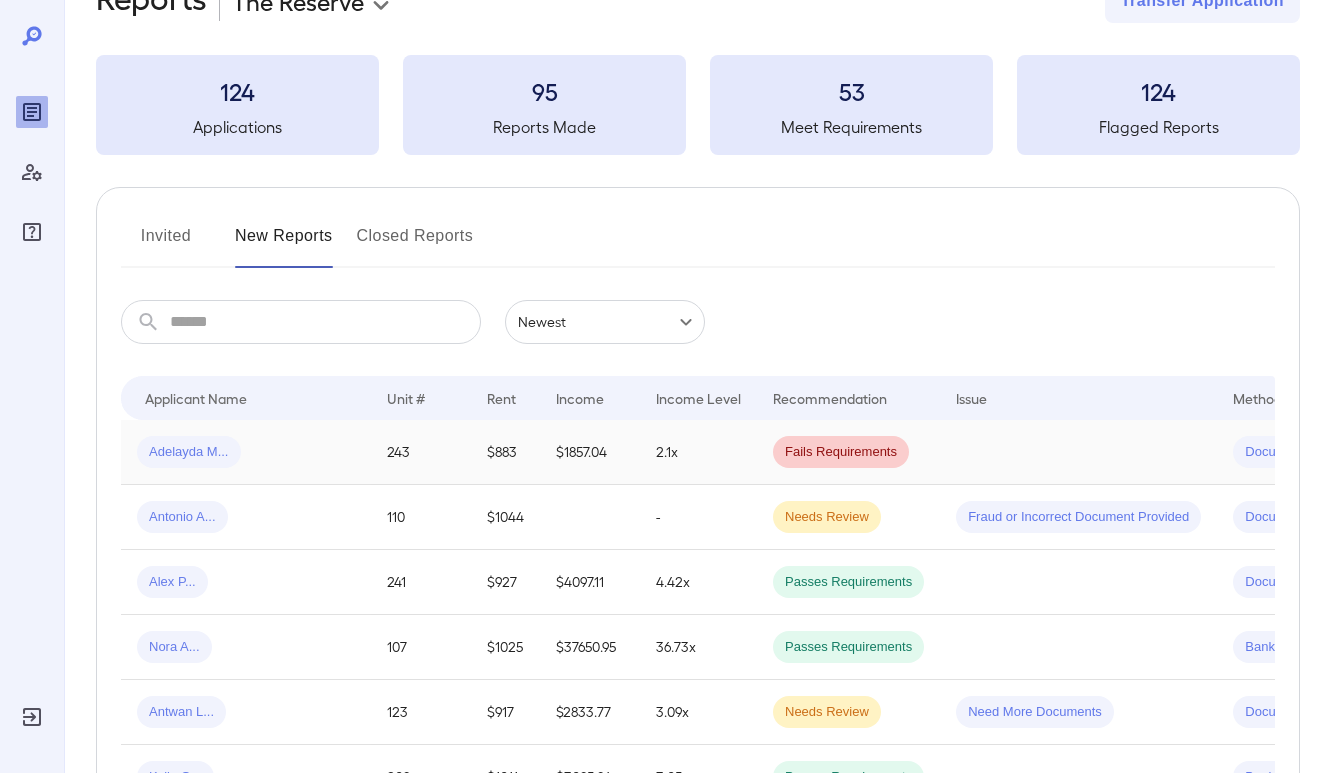 scroll, scrollTop: 107, scrollLeft: 0, axis: vertical 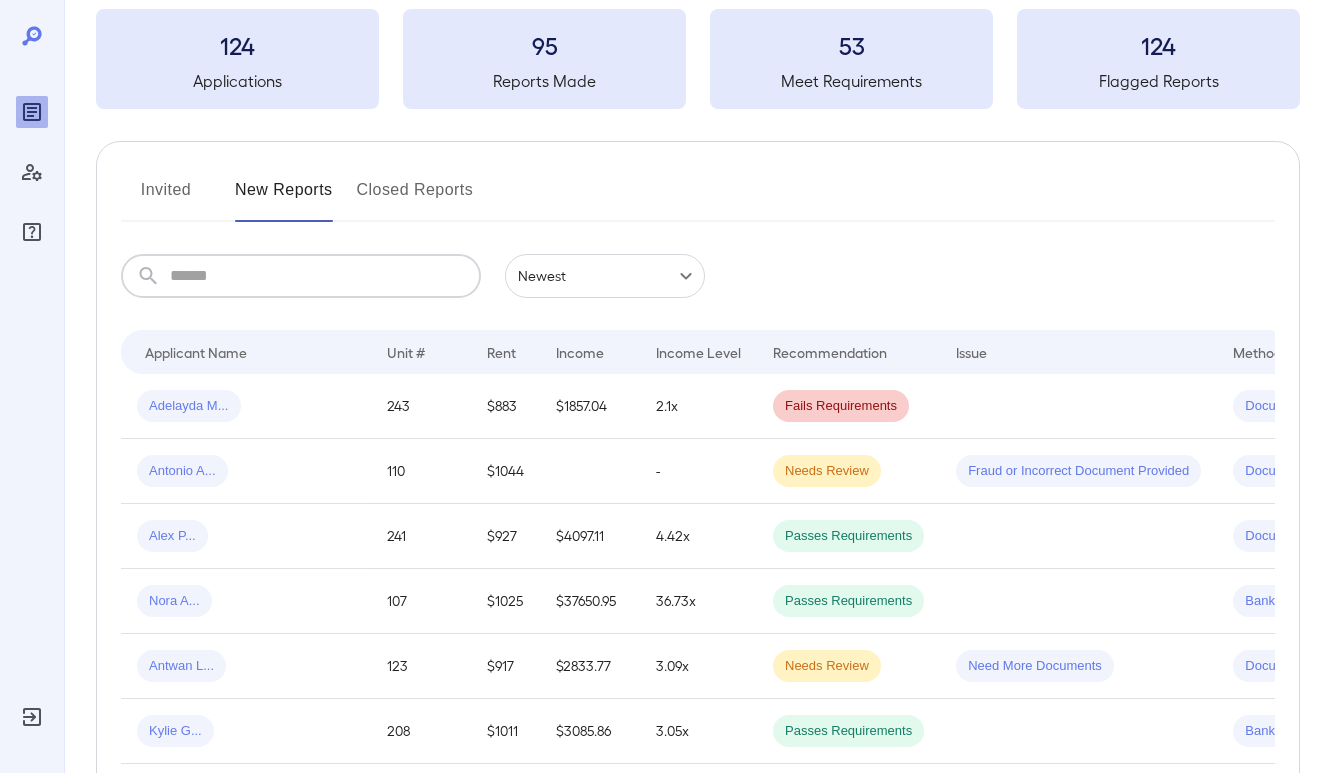 click at bounding box center (325, 276) 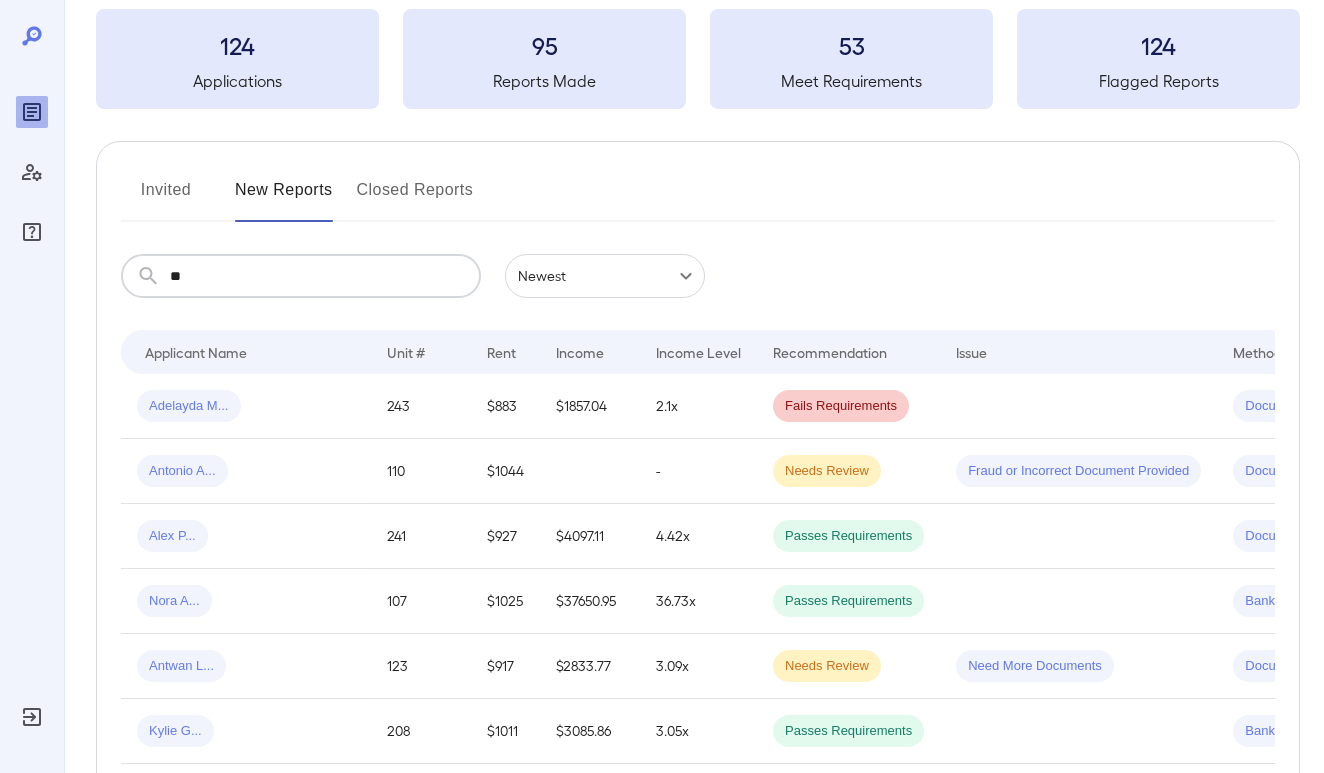 scroll, scrollTop: 107, scrollLeft: 0, axis: vertical 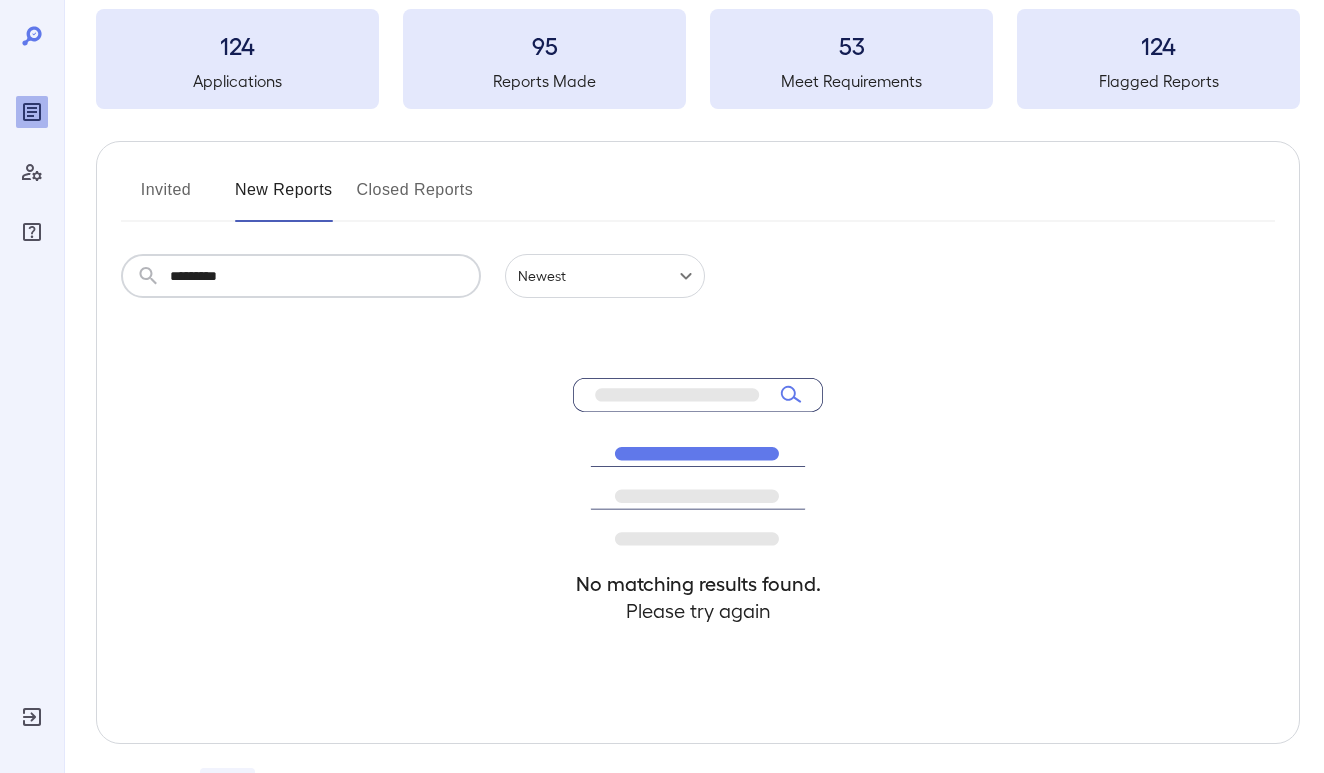 type on "*********" 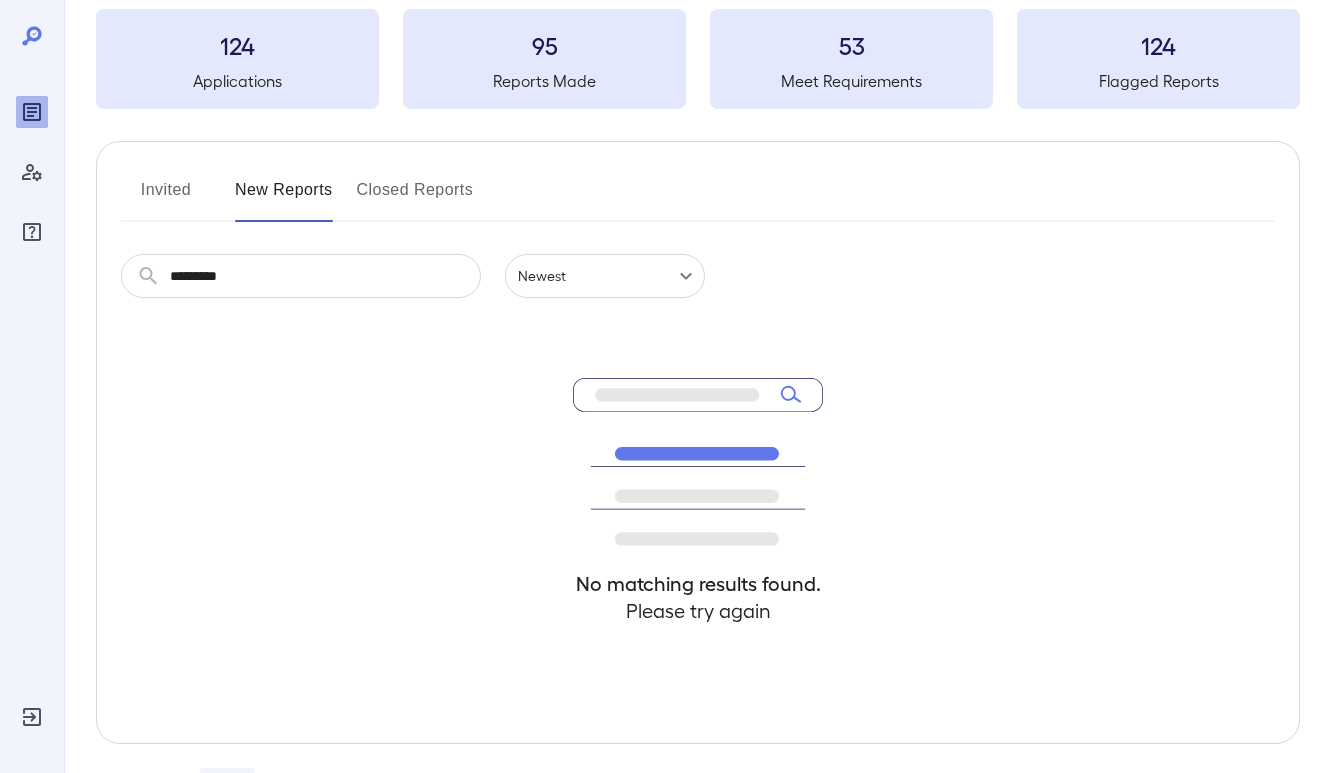 click on "*********" at bounding box center (325, 276) 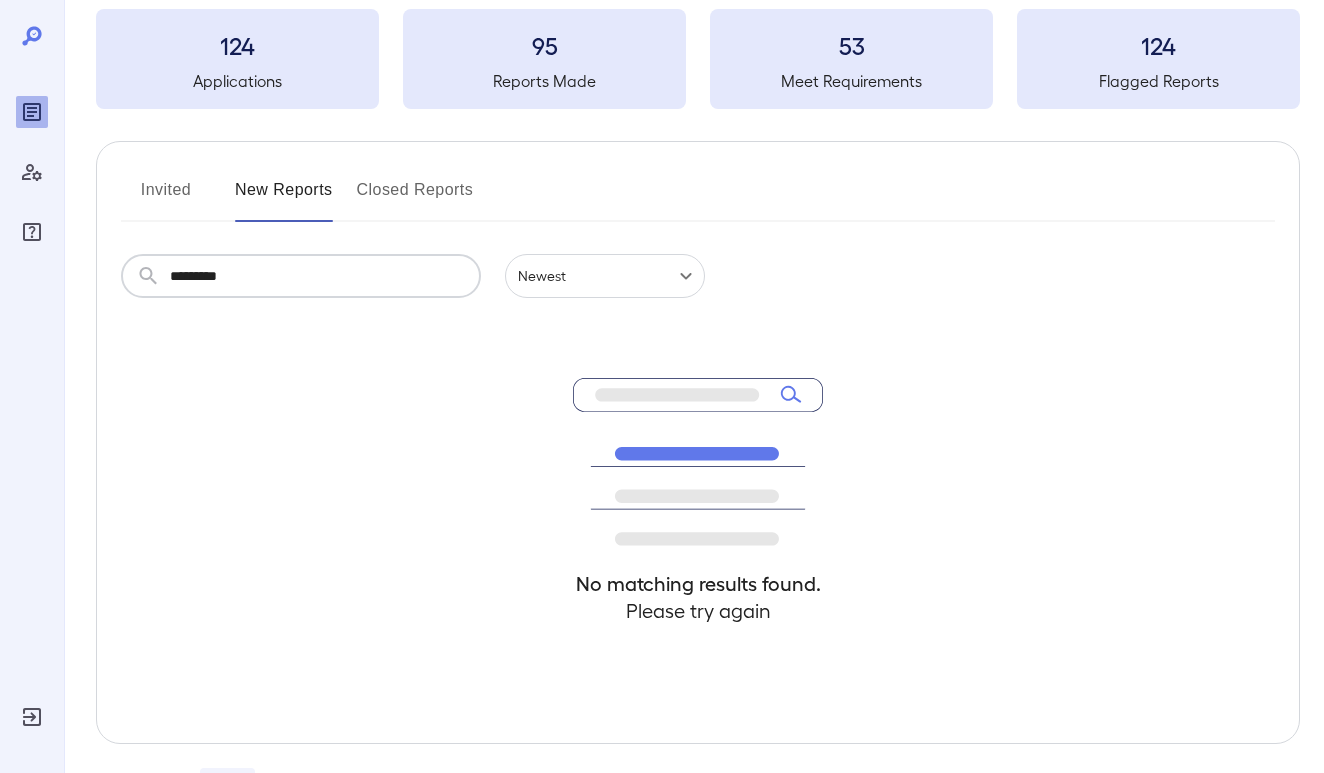 drag, startPoint x: 289, startPoint y: 265, endPoint x: 291, endPoint y: 203, distance: 62.03225 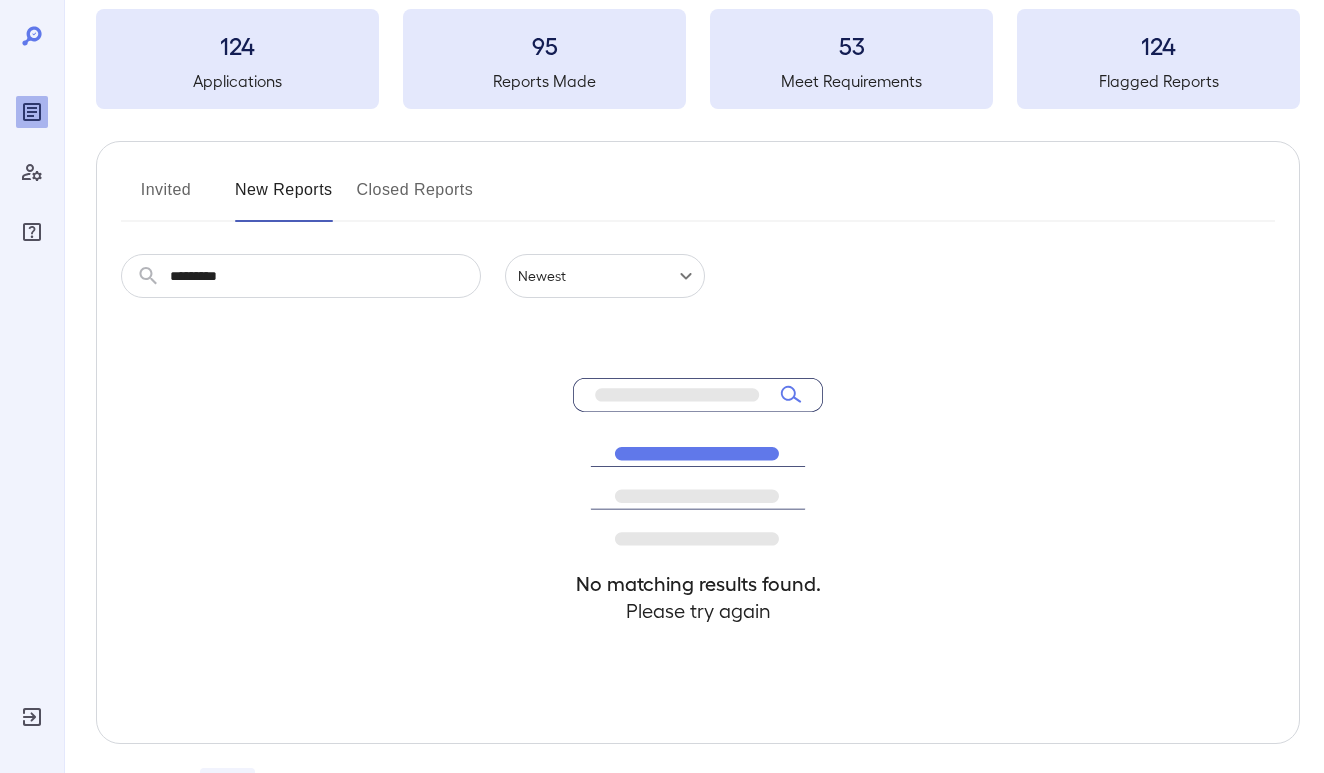 click on "*********" at bounding box center (325, 276) 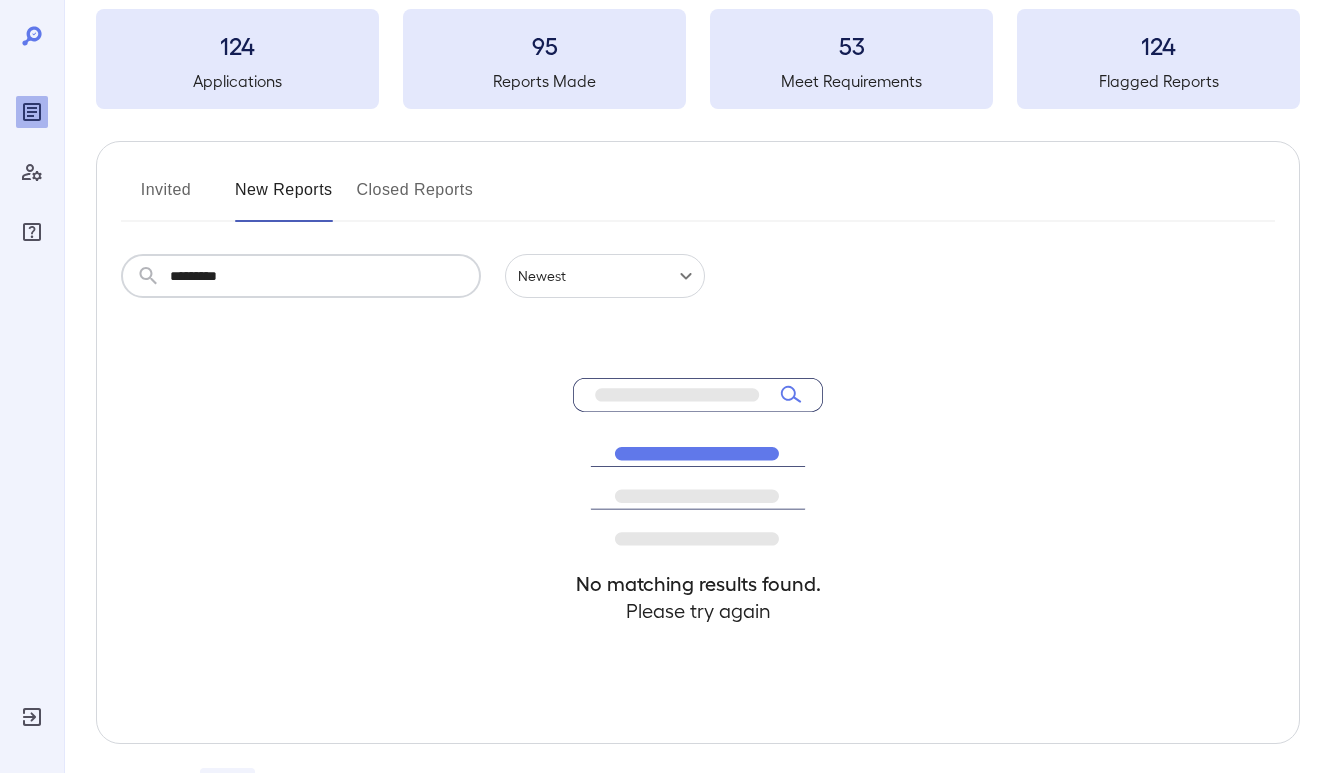 click on "*********" at bounding box center [325, 276] 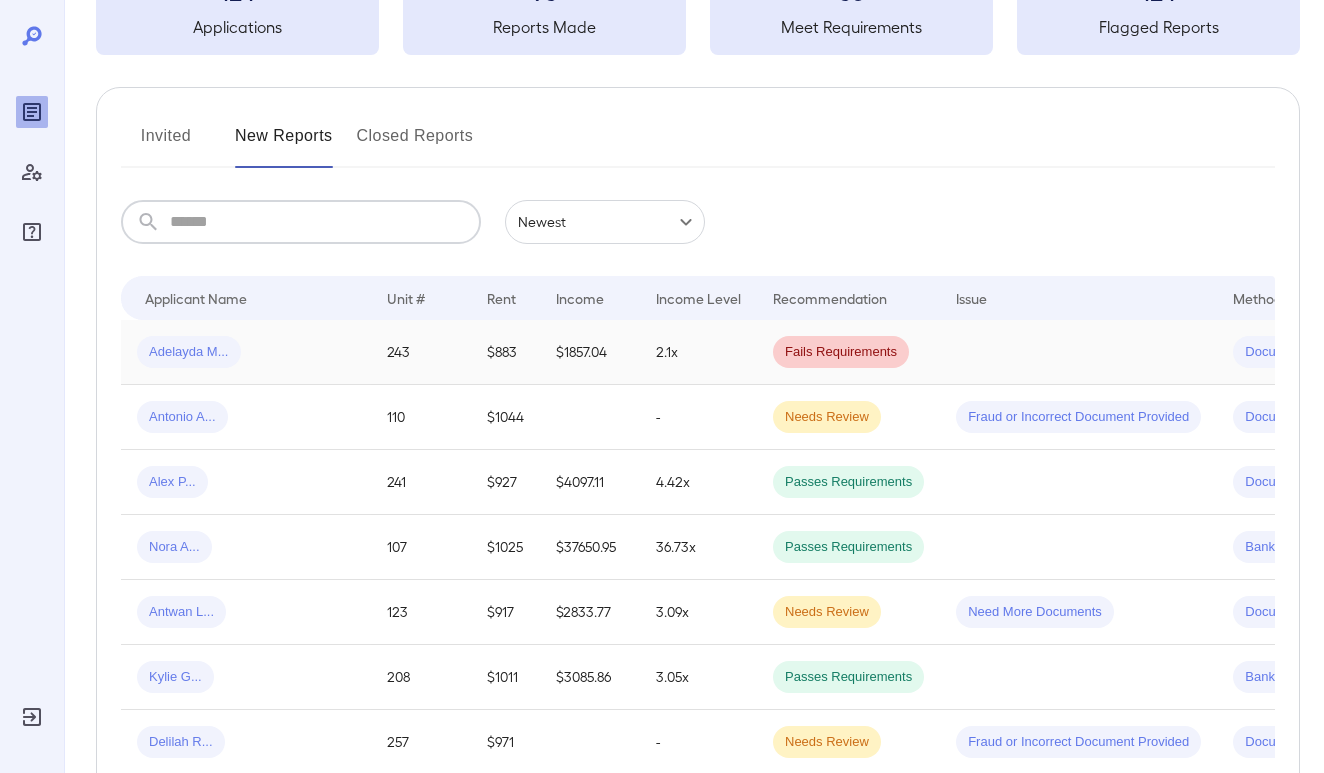scroll, scrollTop: 149, scrollLeft: 0, axis: vertical 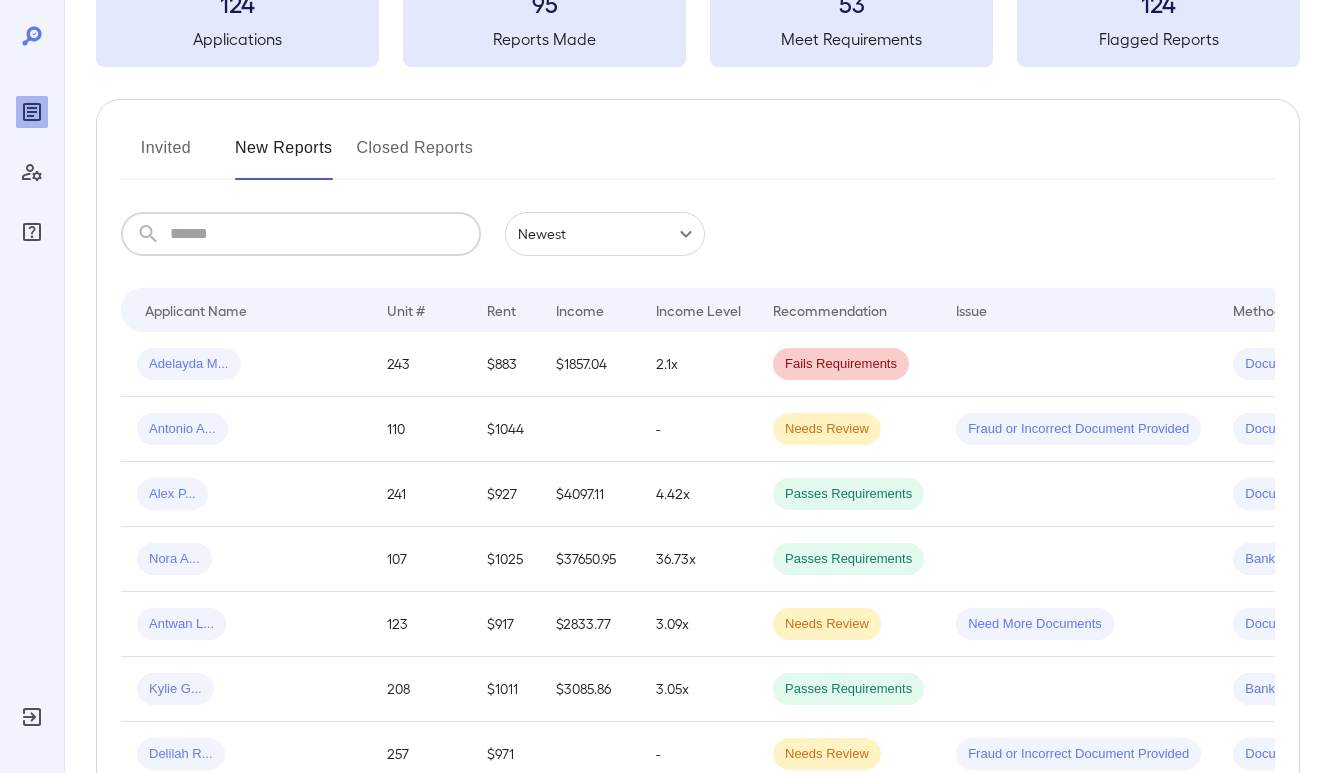 type 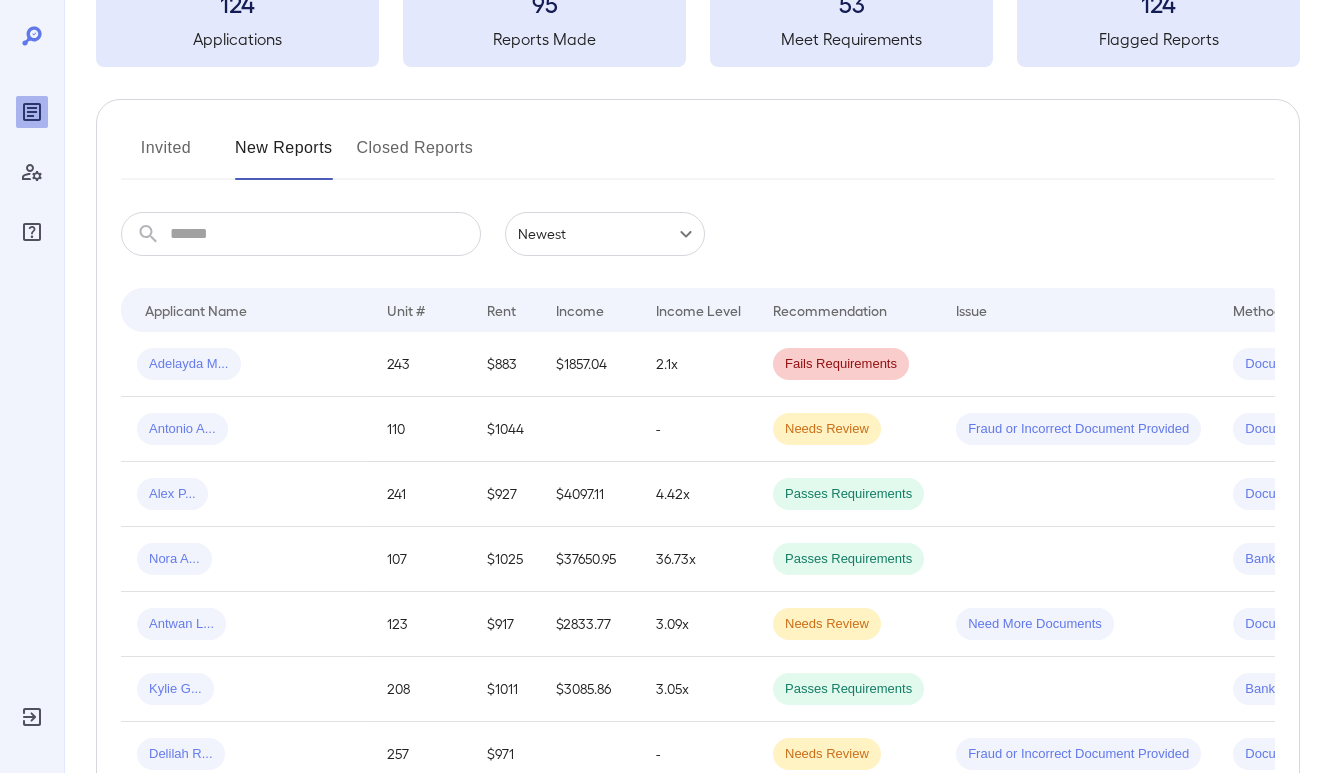 click on "Invited" at bounding box center (166, 156) 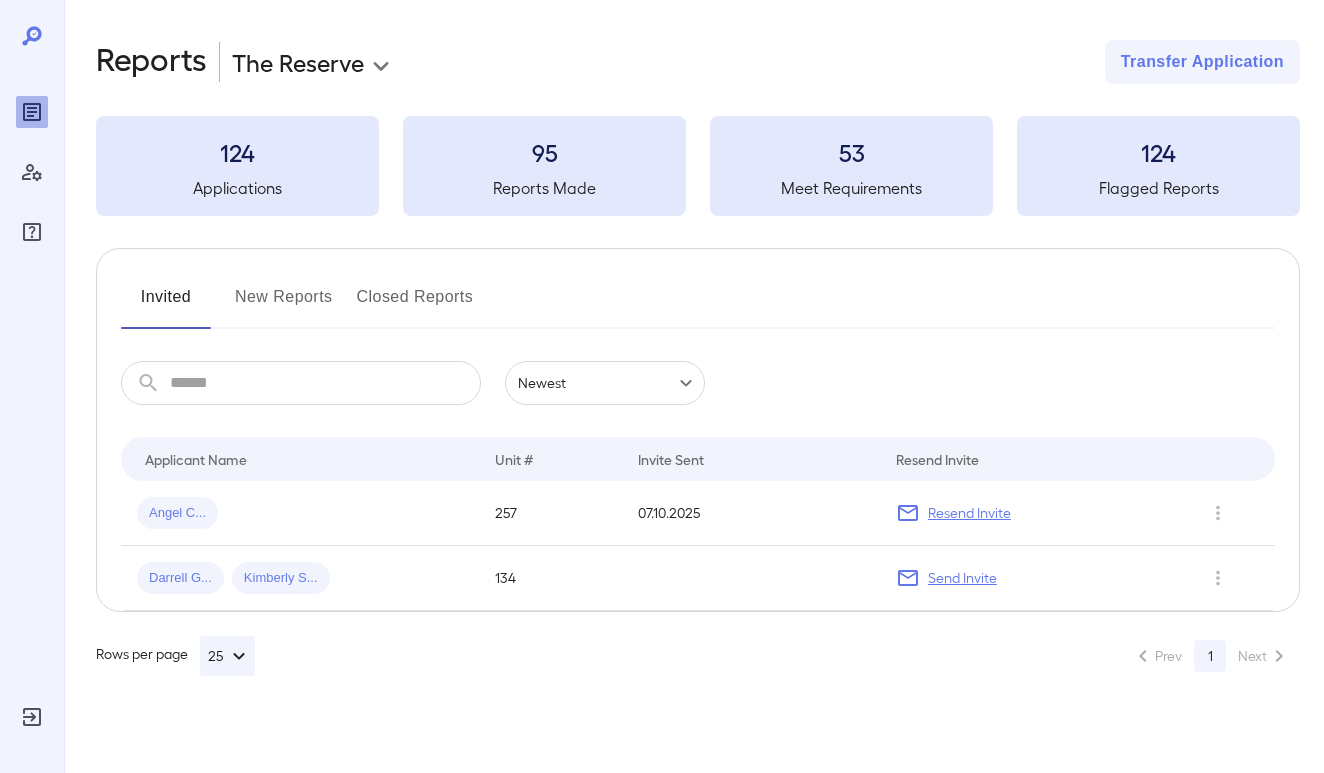 scroll, scrollTop: 0, scrollLeft: 0, axis: both 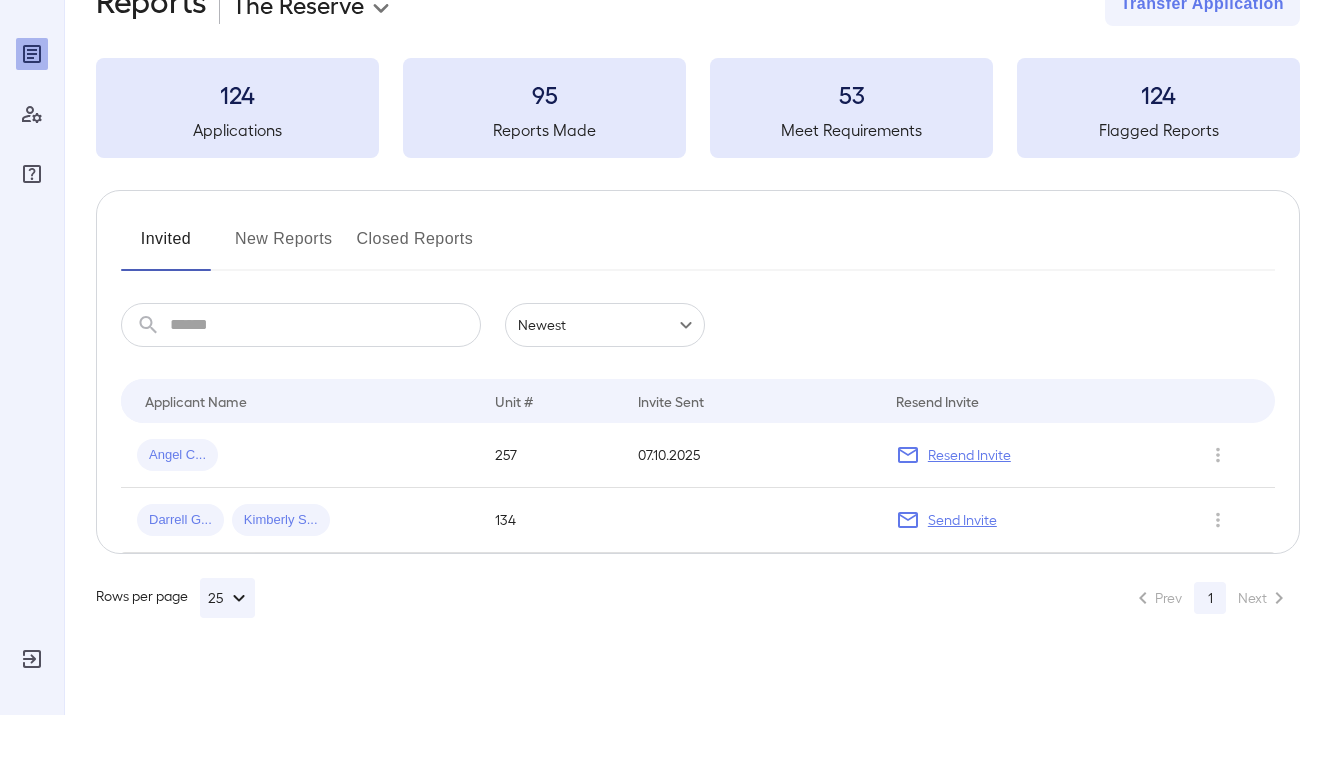 click on "Closed Reports" at bounding box center (415, 305) 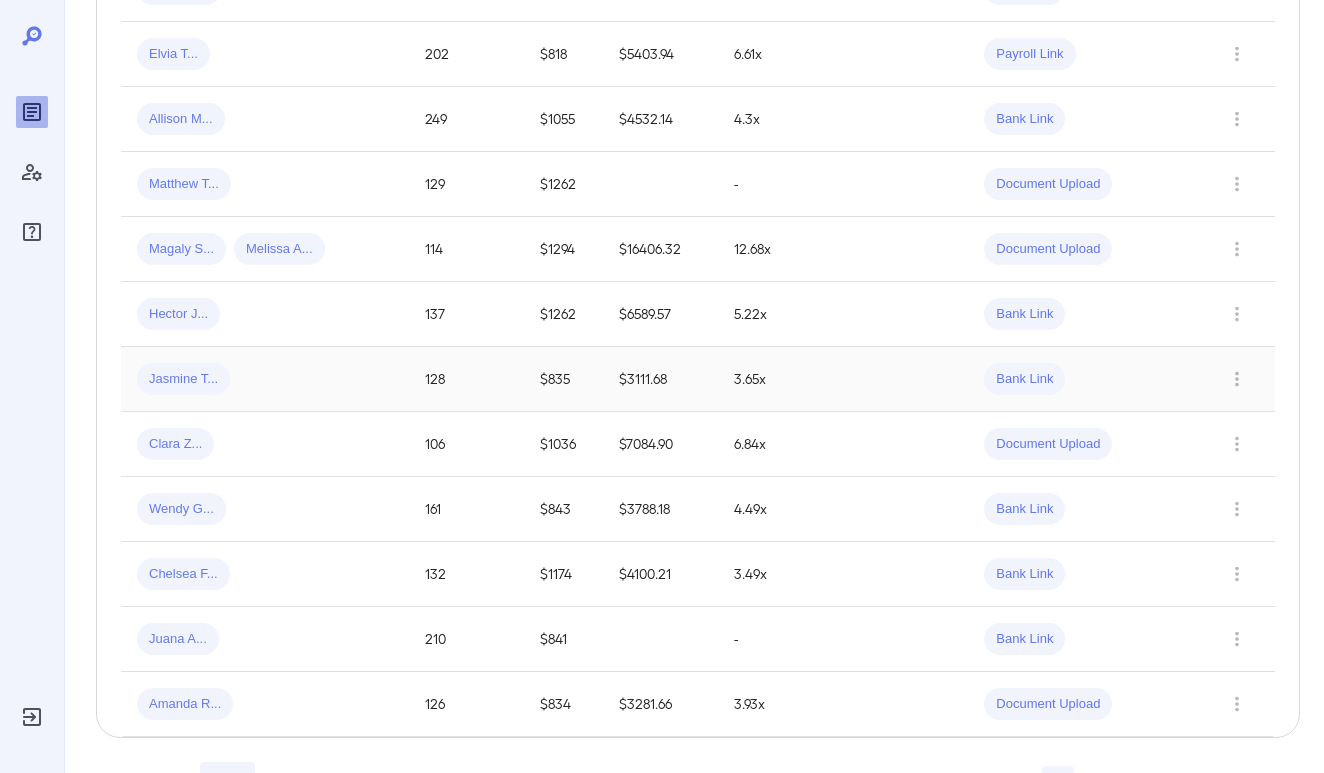 scroll, scrollTop: 1426, scrollLeft: 0, axis: vertical 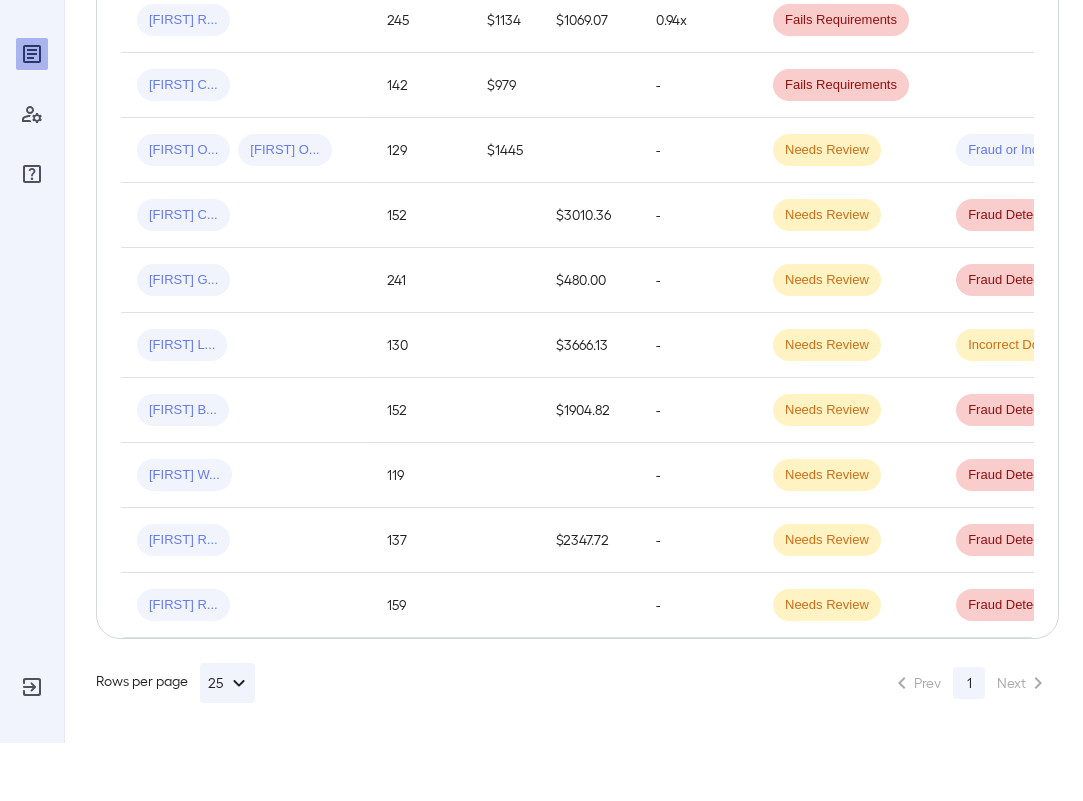 click 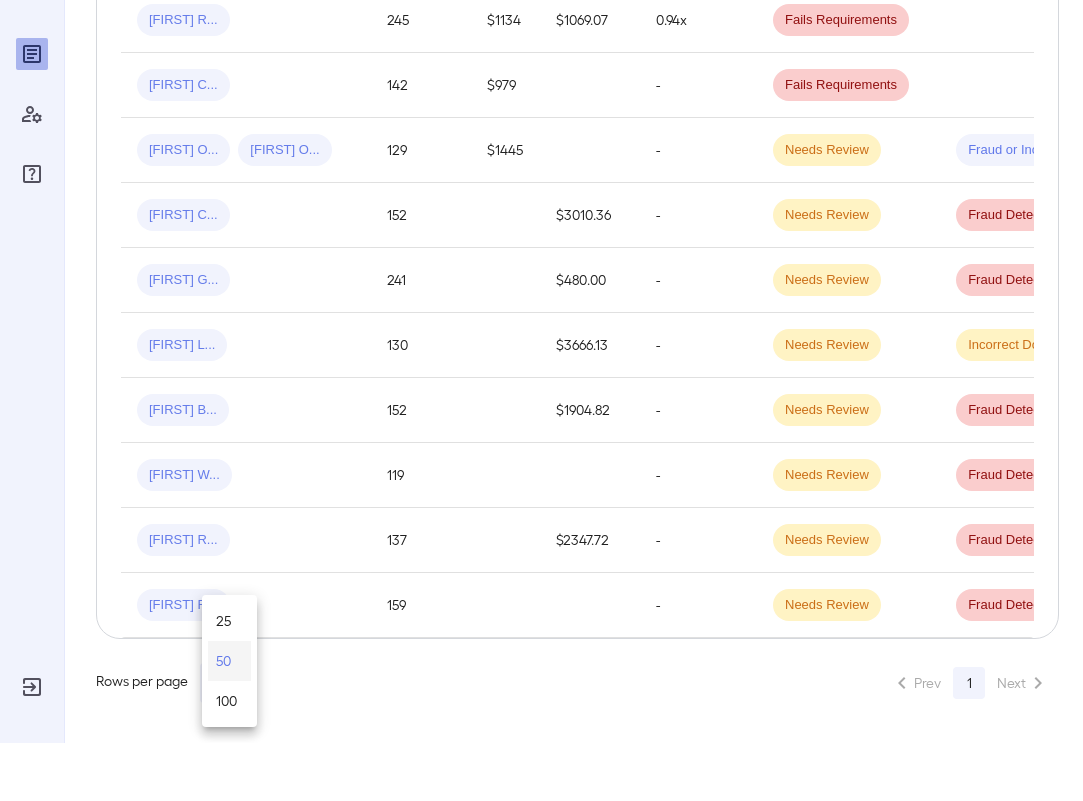 click on "50" at bounding box center [229, 719] 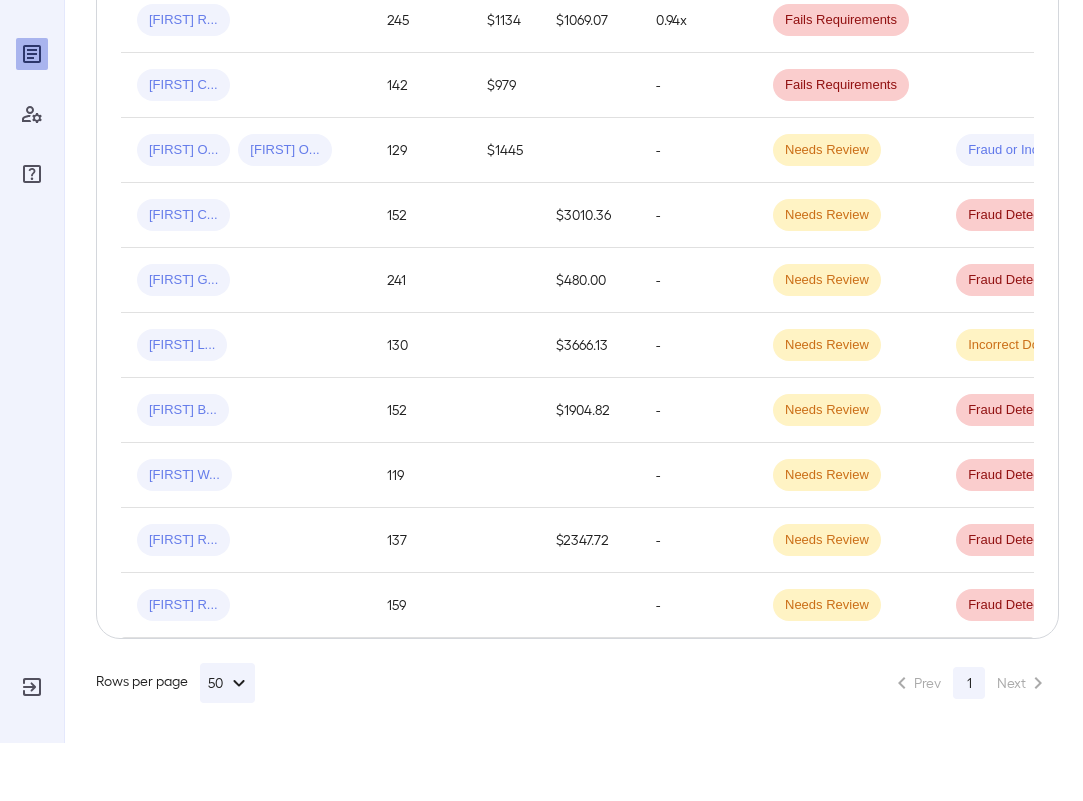 click on "50" at bounding box center [227, 741] 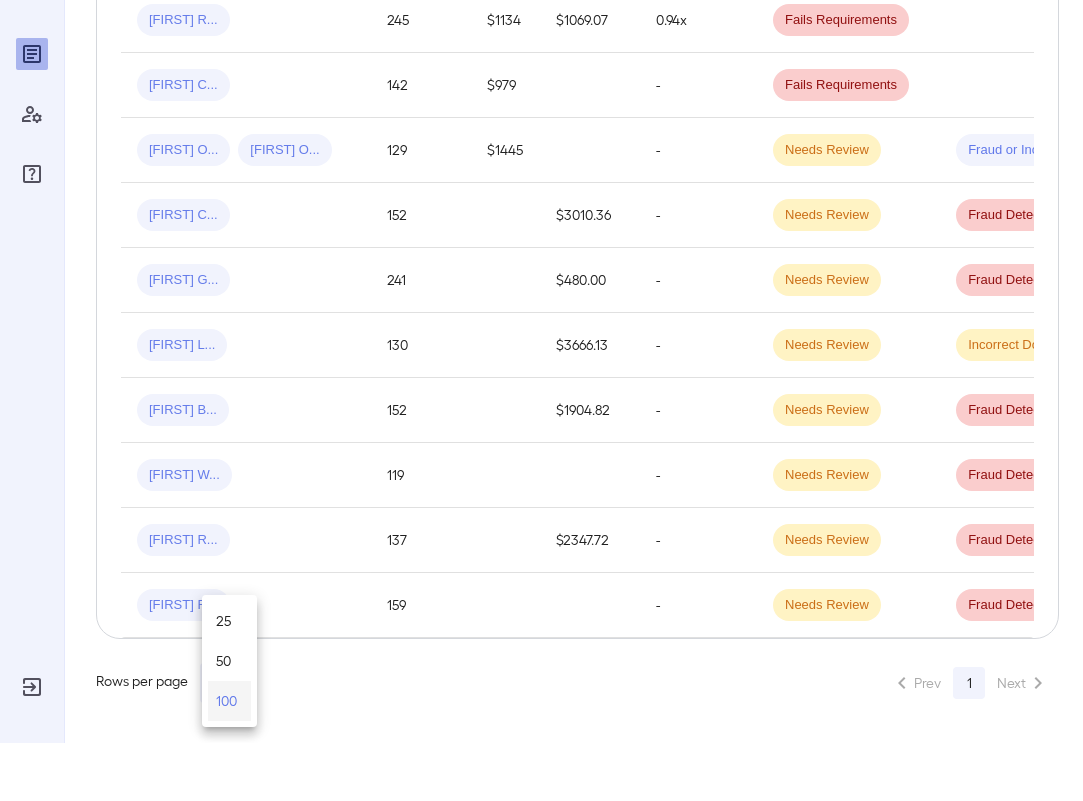 click on "100" at bounding box center [226, 759] 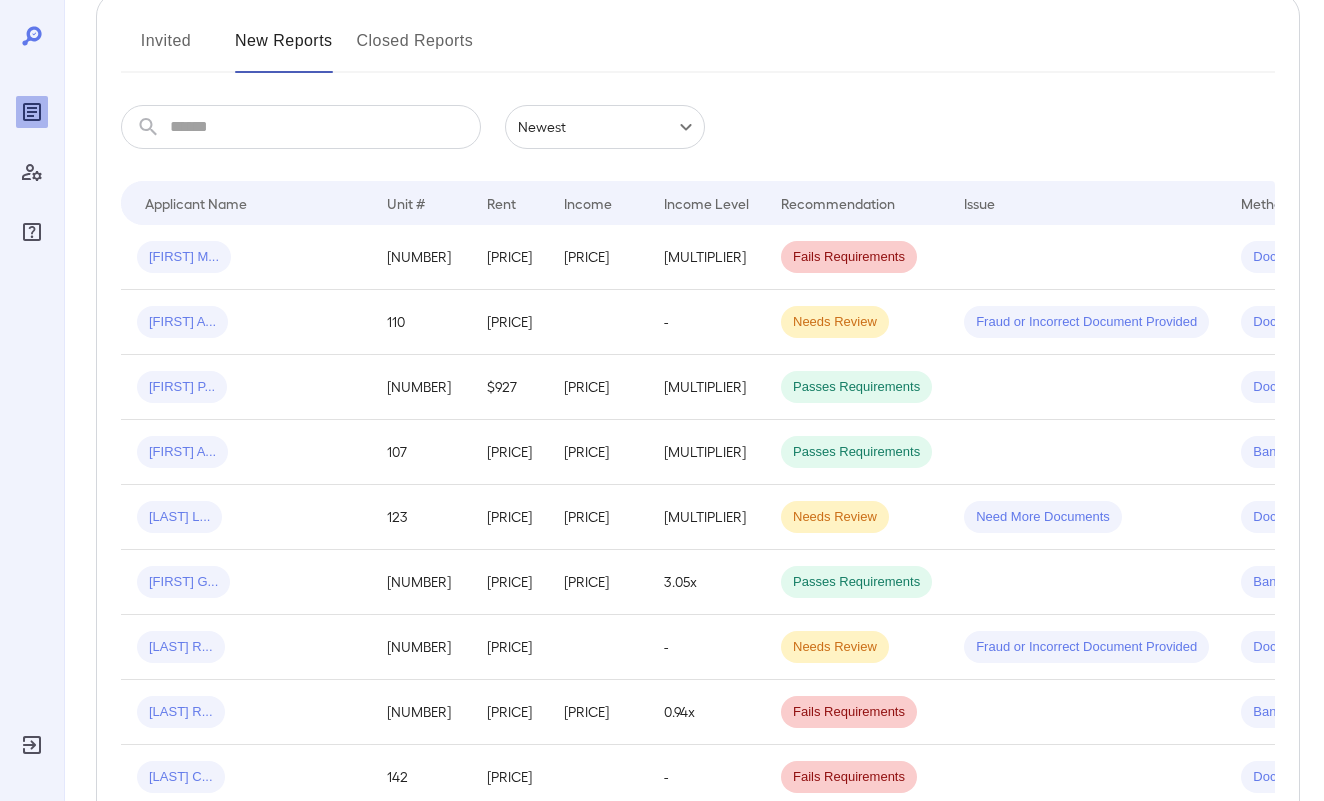 scroll, scrollTop: 239, scrollLeft: 0, axis: vertical 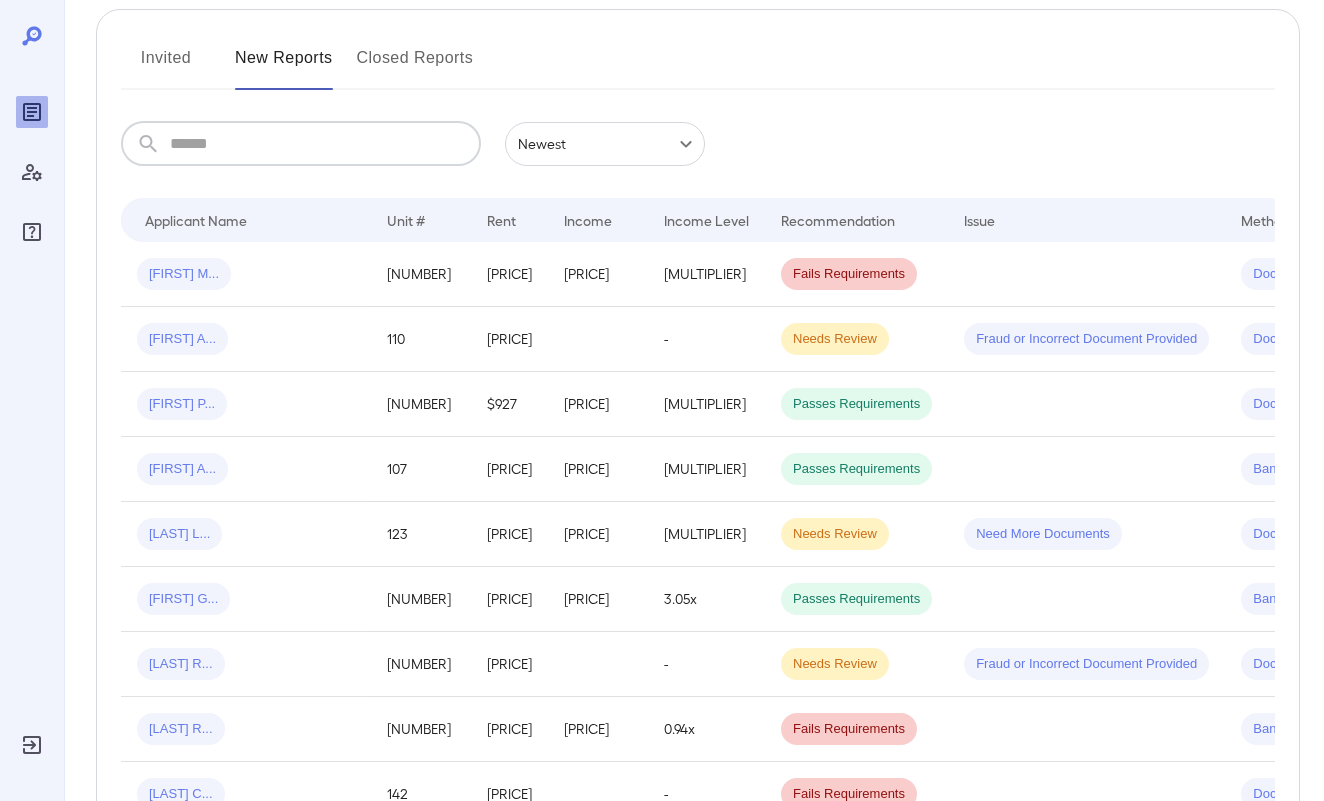 click at bounding box center [325, 144] 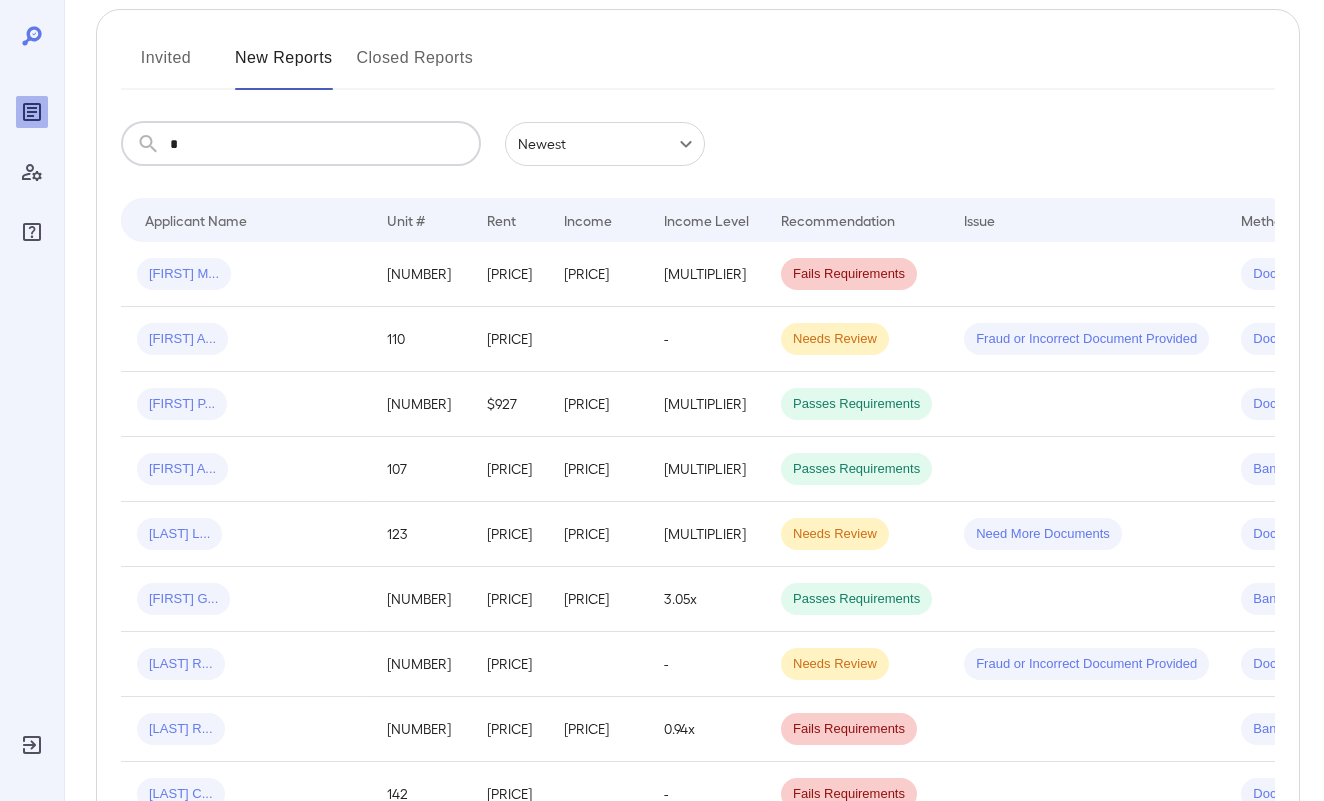 scroll, scrollTop: 45, scrollLeft: 0, axis: vertical 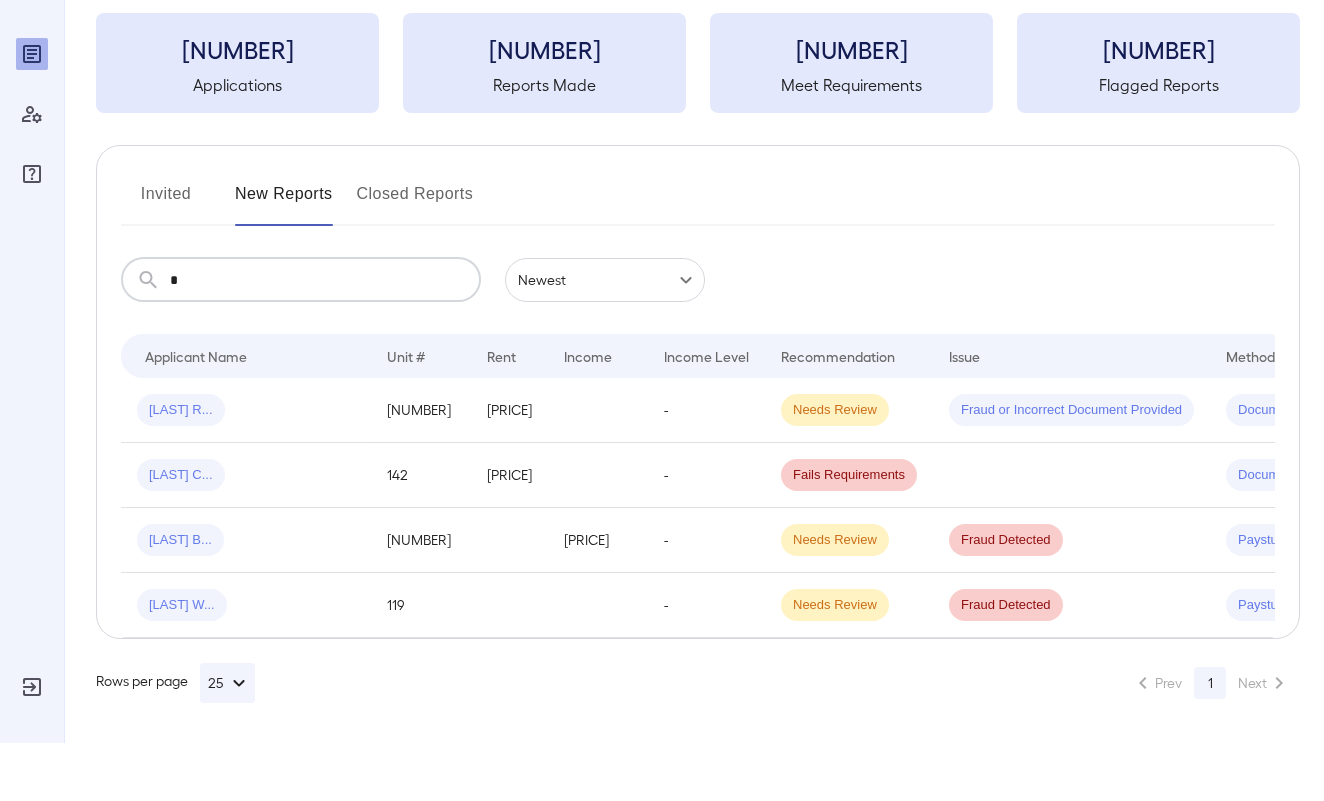 type on "*" 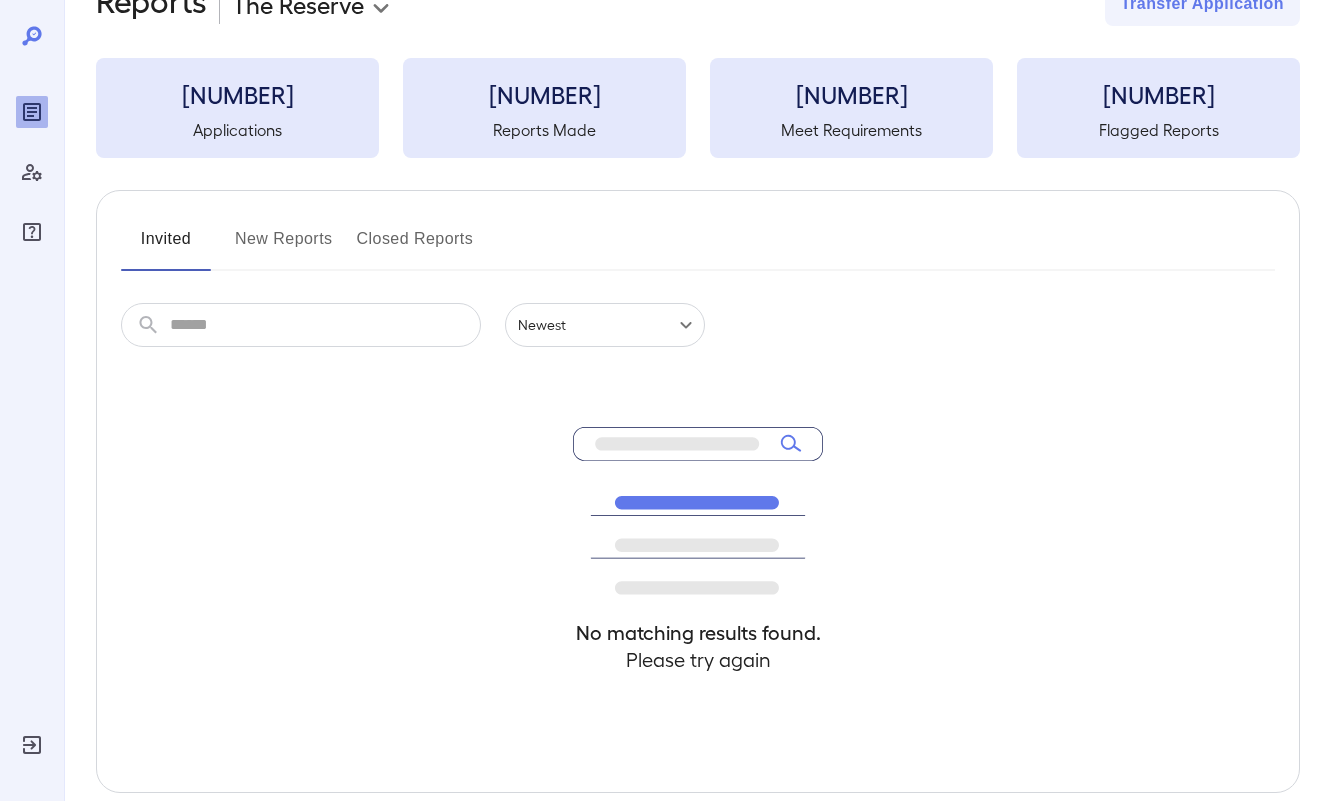 scroll, scrollTop: 0, scrollLeft: 0, axis: both 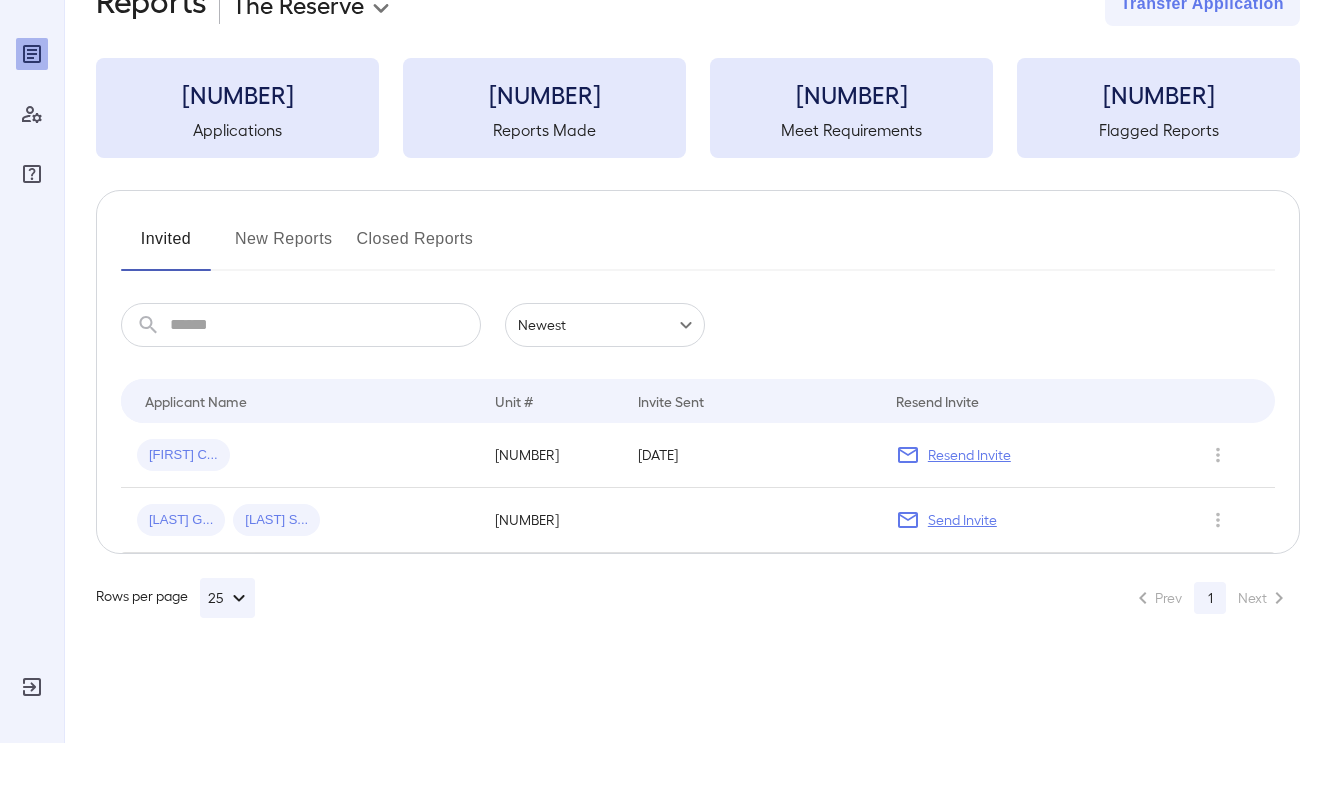 click on "Closed Reports" at bounding box center [415, 305] 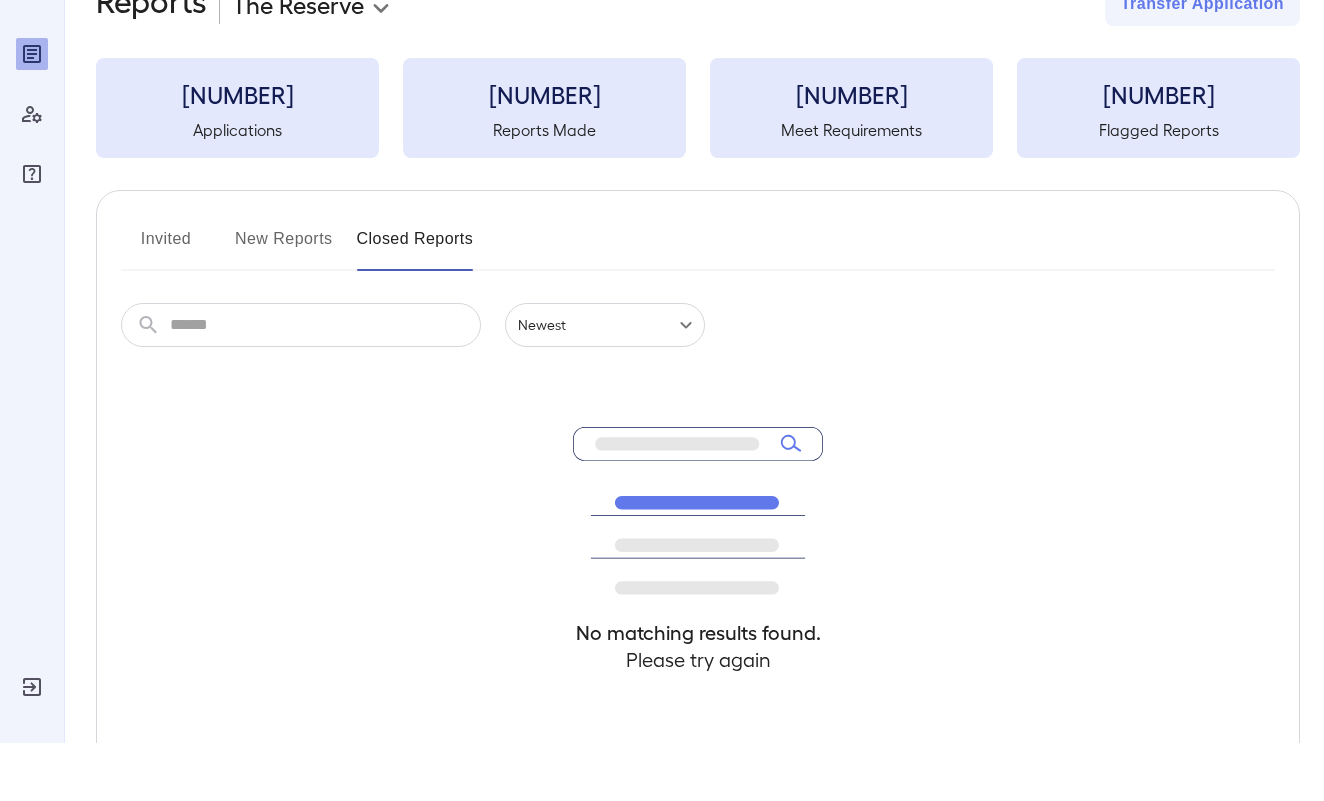 scroll, scrollTop: 58, scrollLeft: 0, axis: vertical 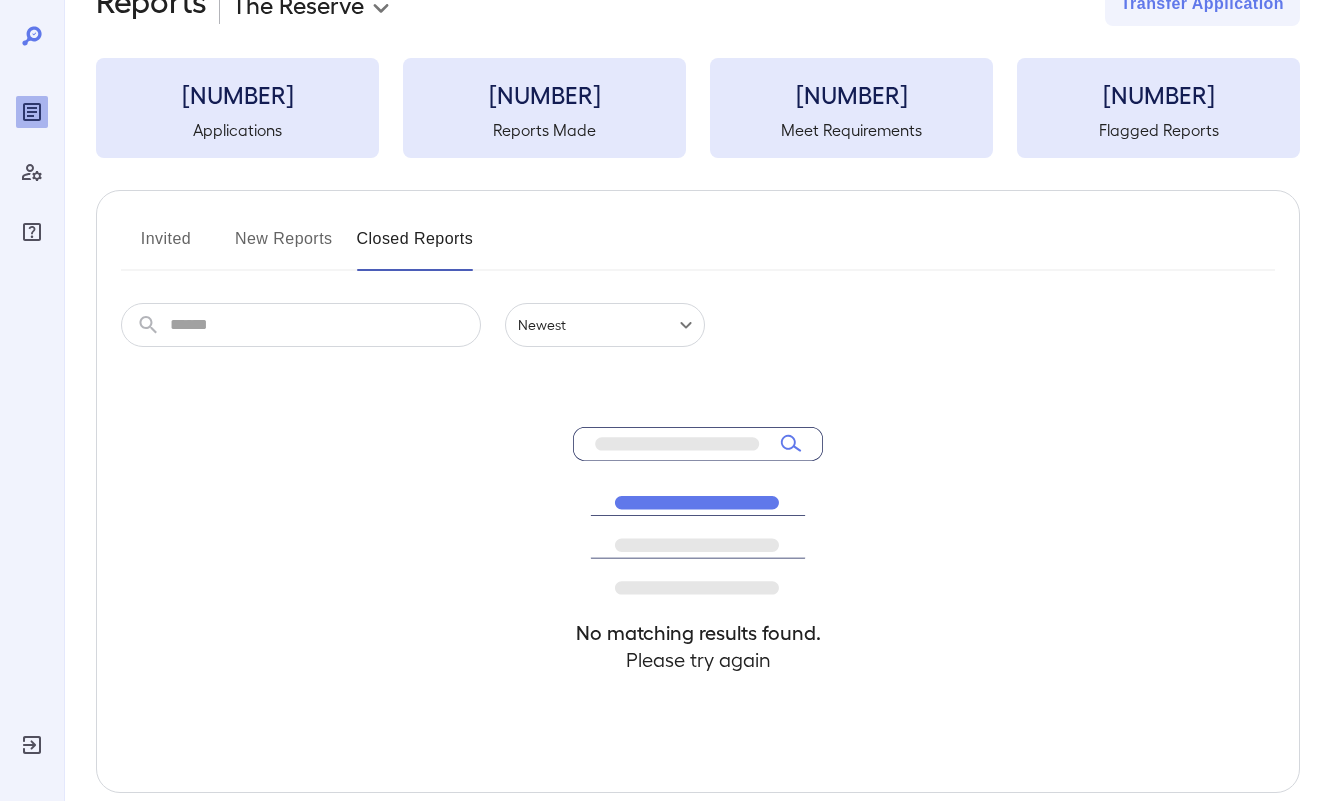 click at bounding box center [325, 325] 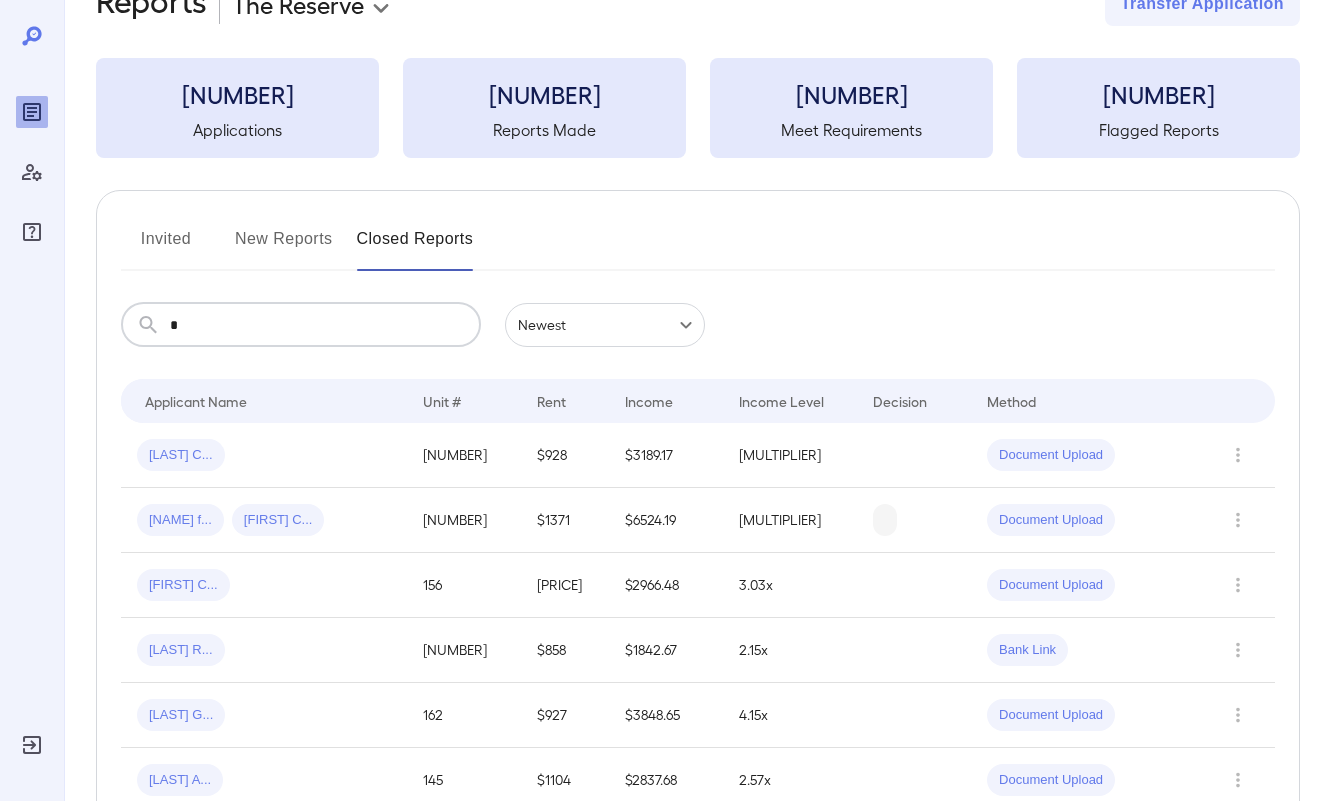 type on "*" 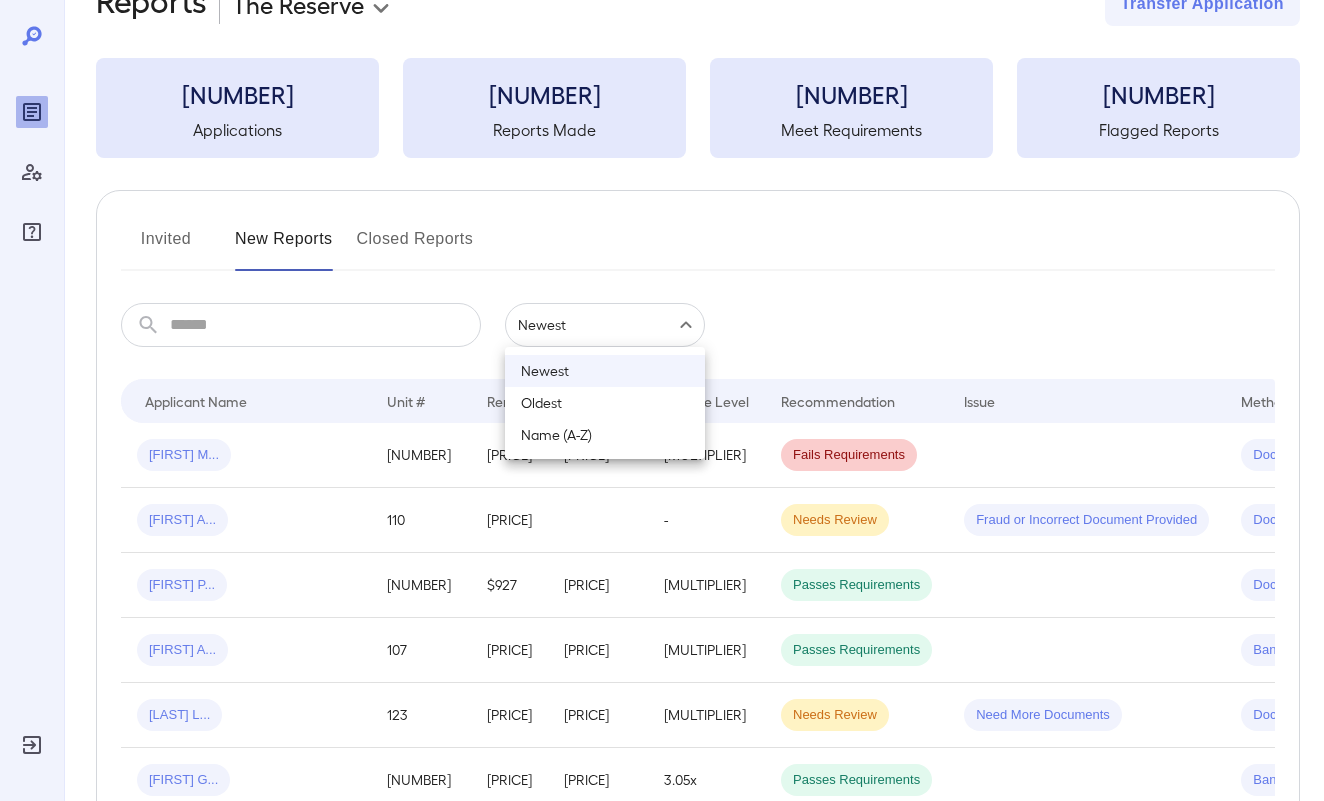 click on "**********" at bounding box center (662, 342) 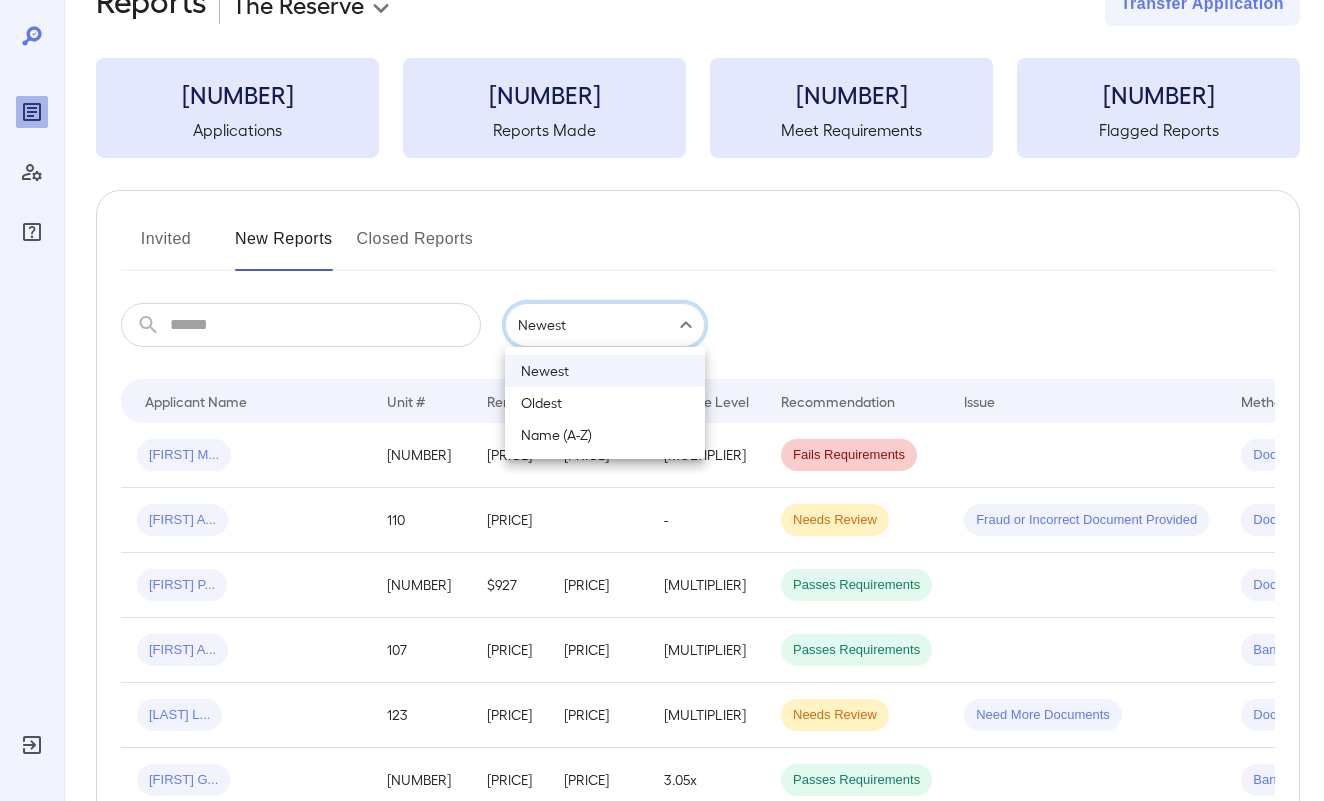type on "******" 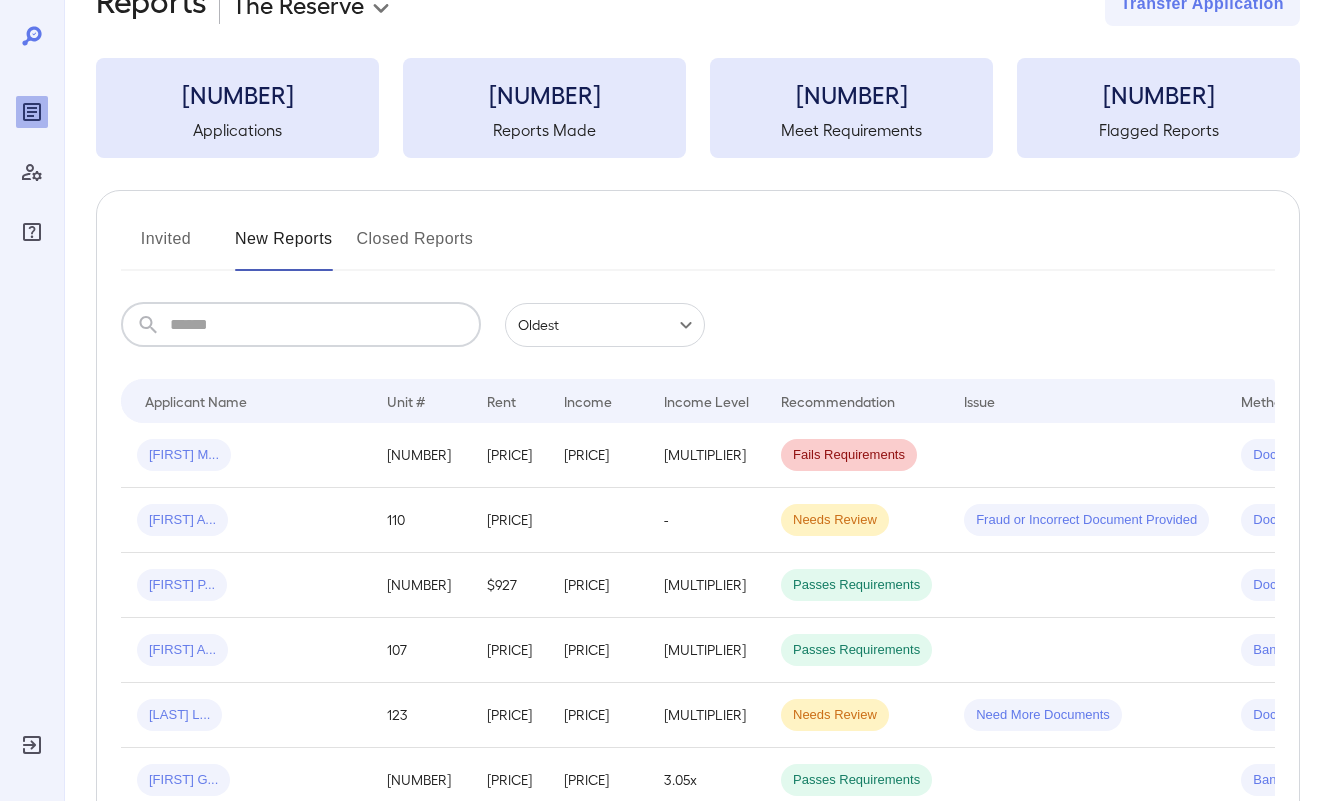 click at bounding box center (325, 325) 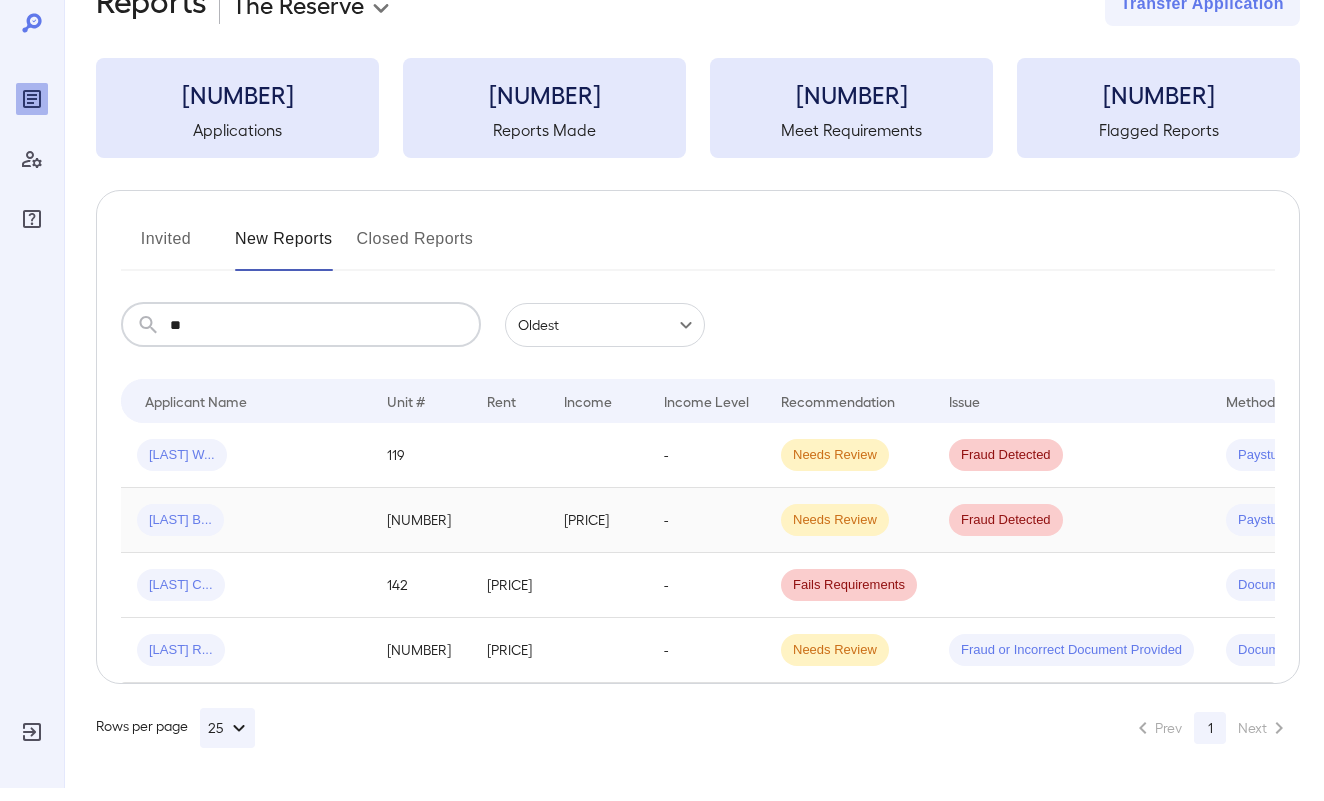 scroll, scrollTop: 58, scrollLeft: 0, axis: vertical 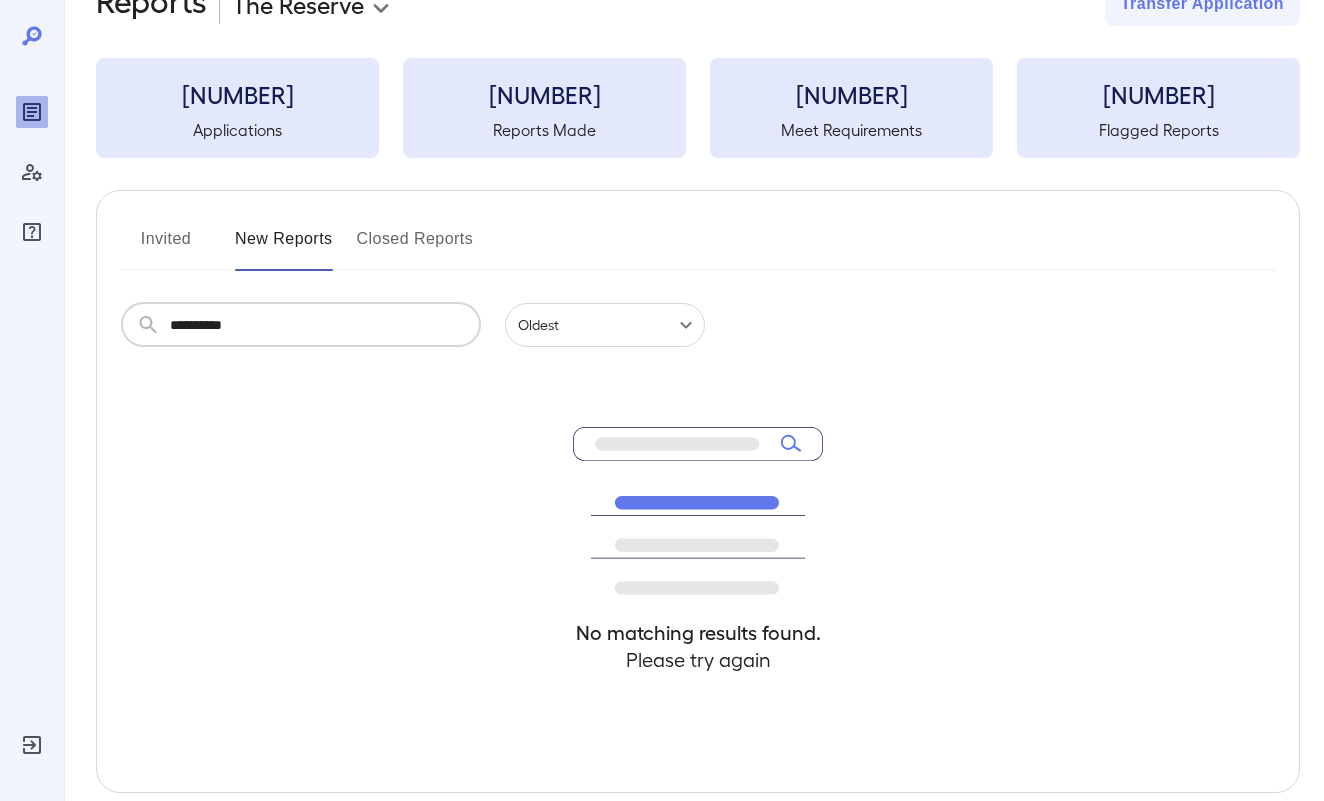 type on "*********" 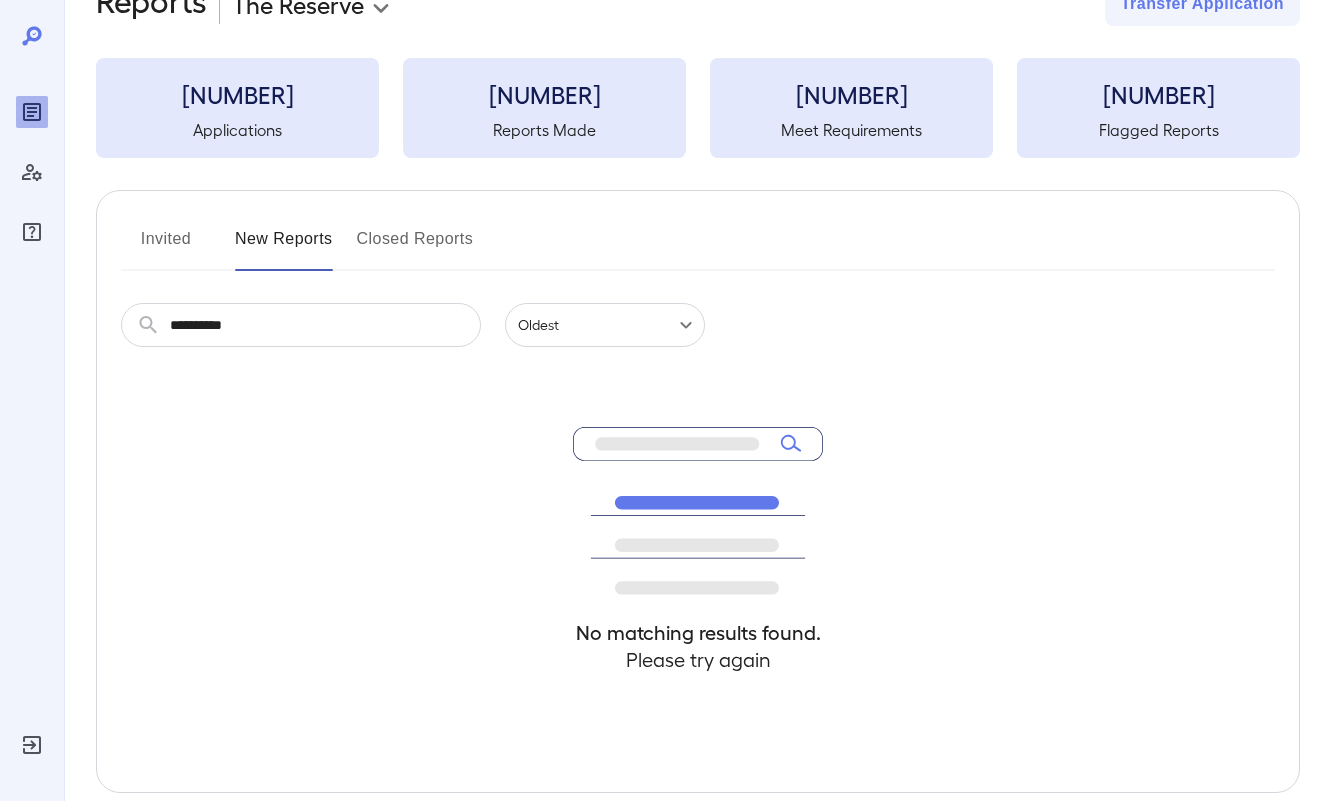 click on "No matching results found. Please try again" at bounding box center (698, 569) 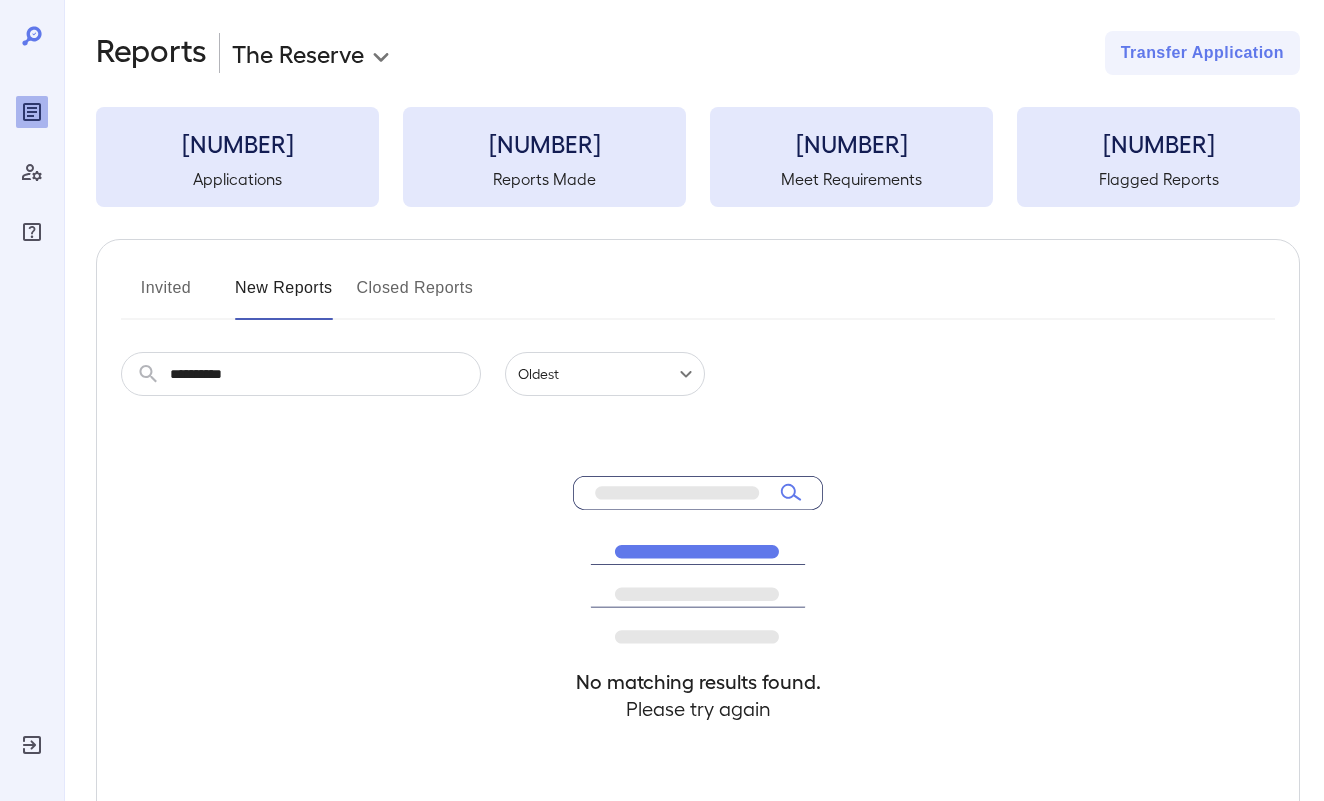 scroll, scrollTop: 20, scrollLeft: 0, axis: vertical 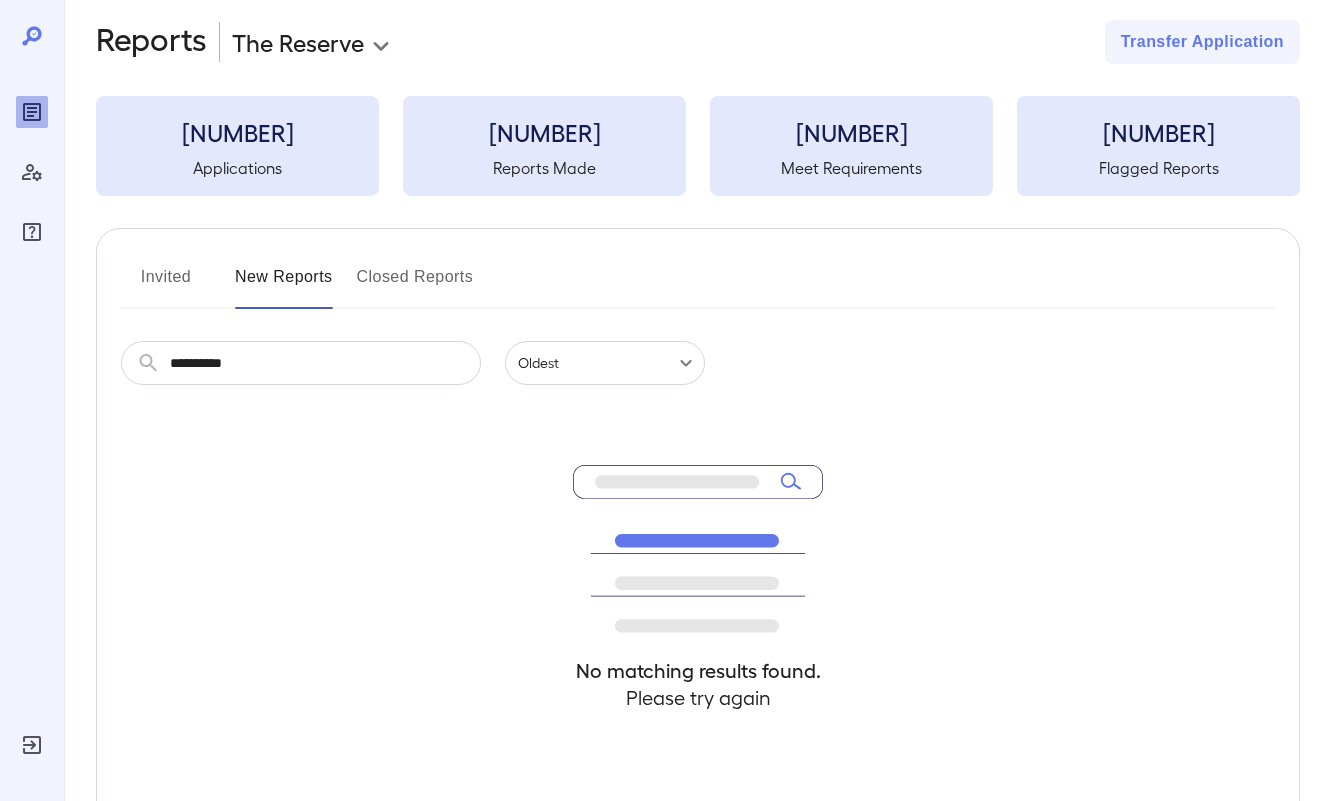 click on "Reports Made" at bounding box center [544, 168] 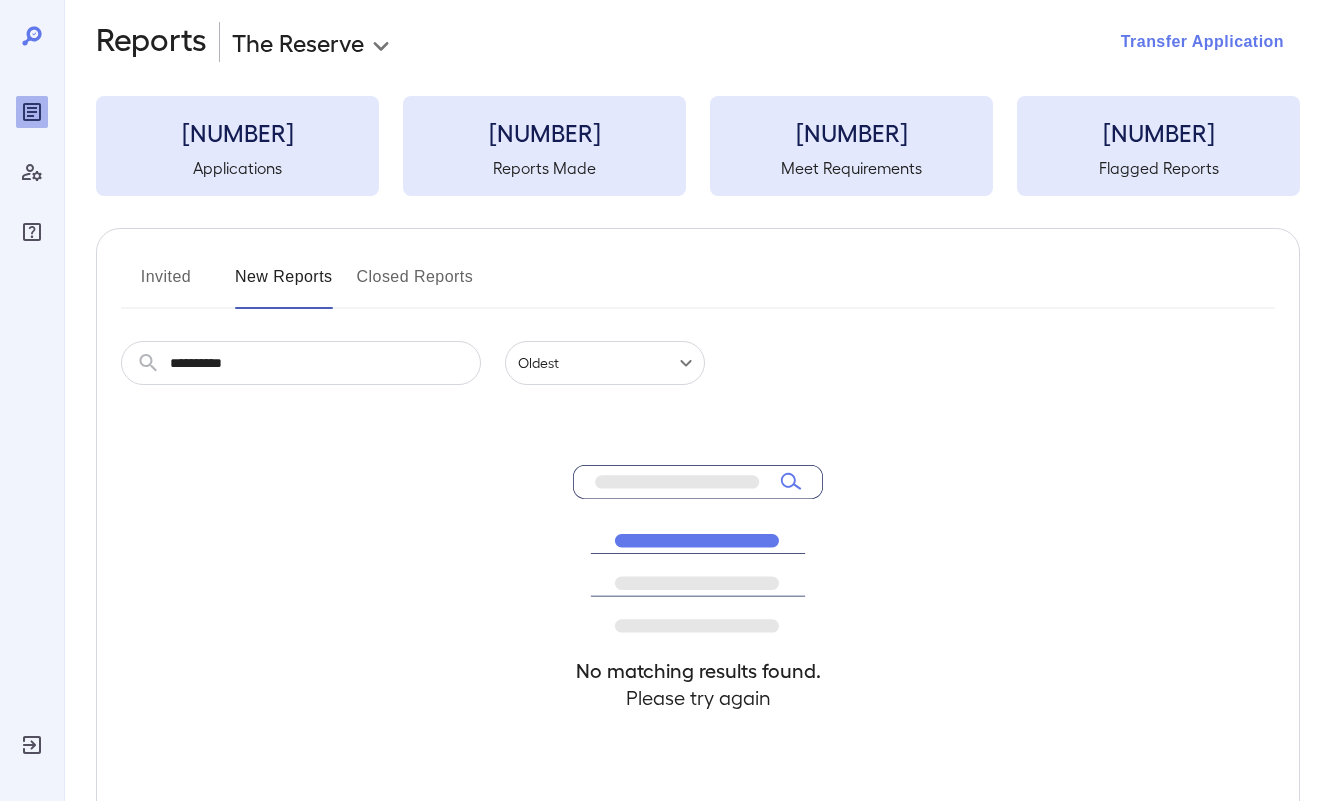 click on "Transfer Application" at bounding box center (1202, 42) 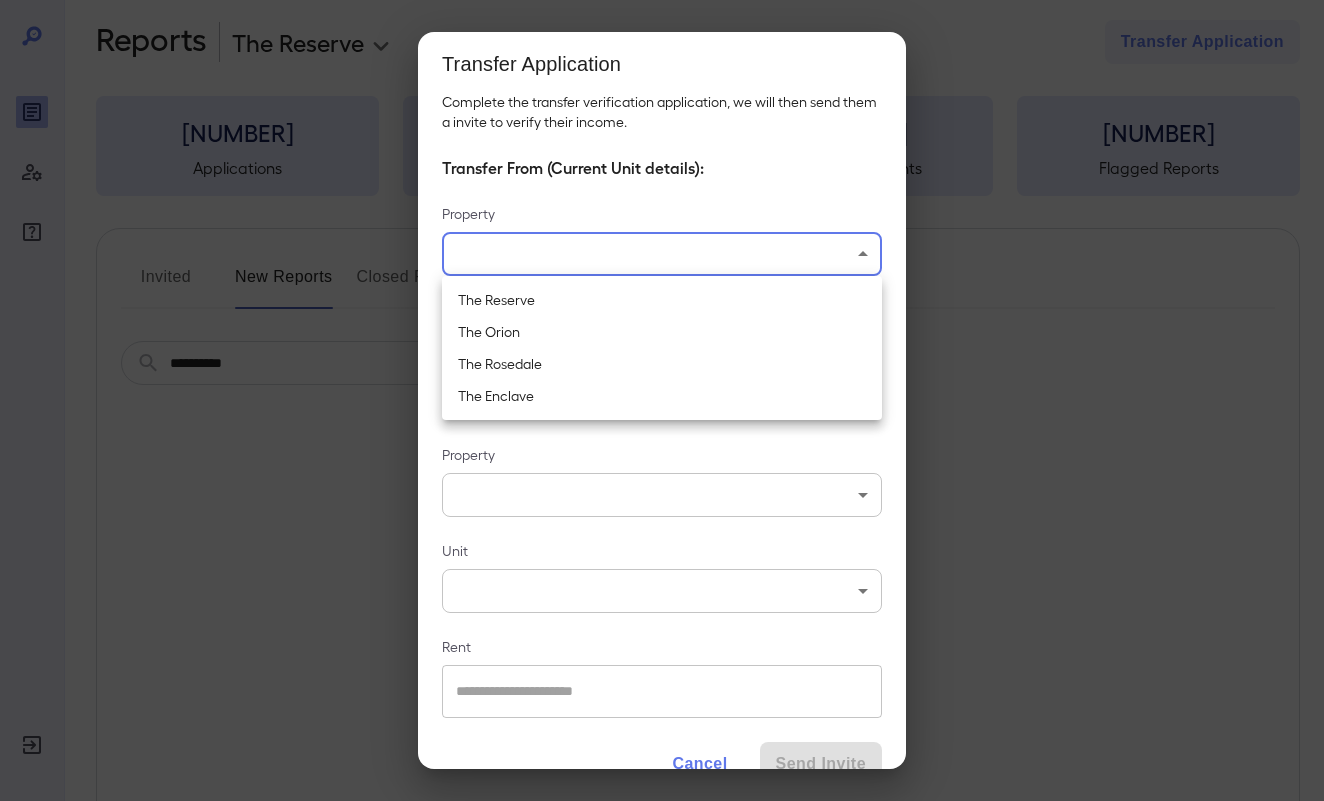 click on "**********" at bounding box center (662, 380) 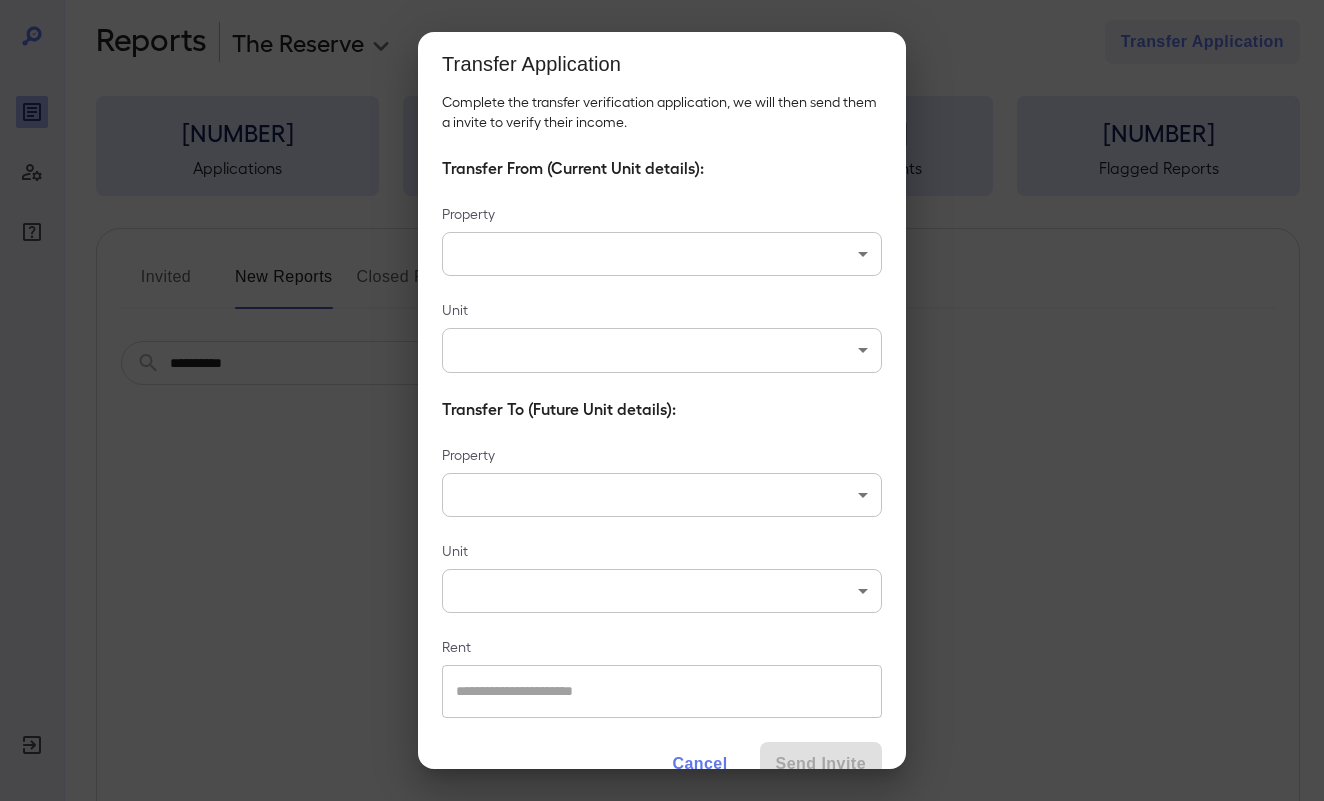 click on "Cancel" at bounding box center [699, 764] 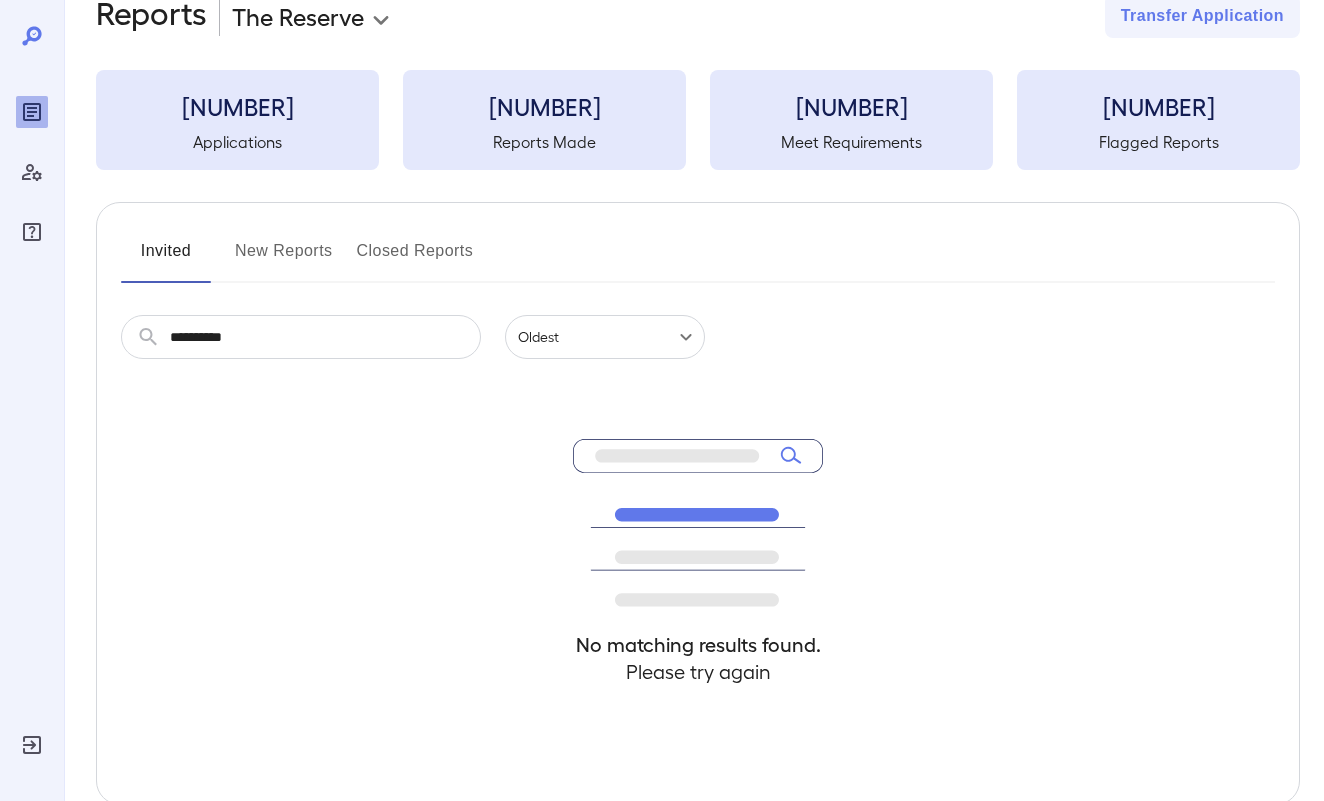 scroll, scrollTop: 8, scrollLeft: 0, axis: vertical 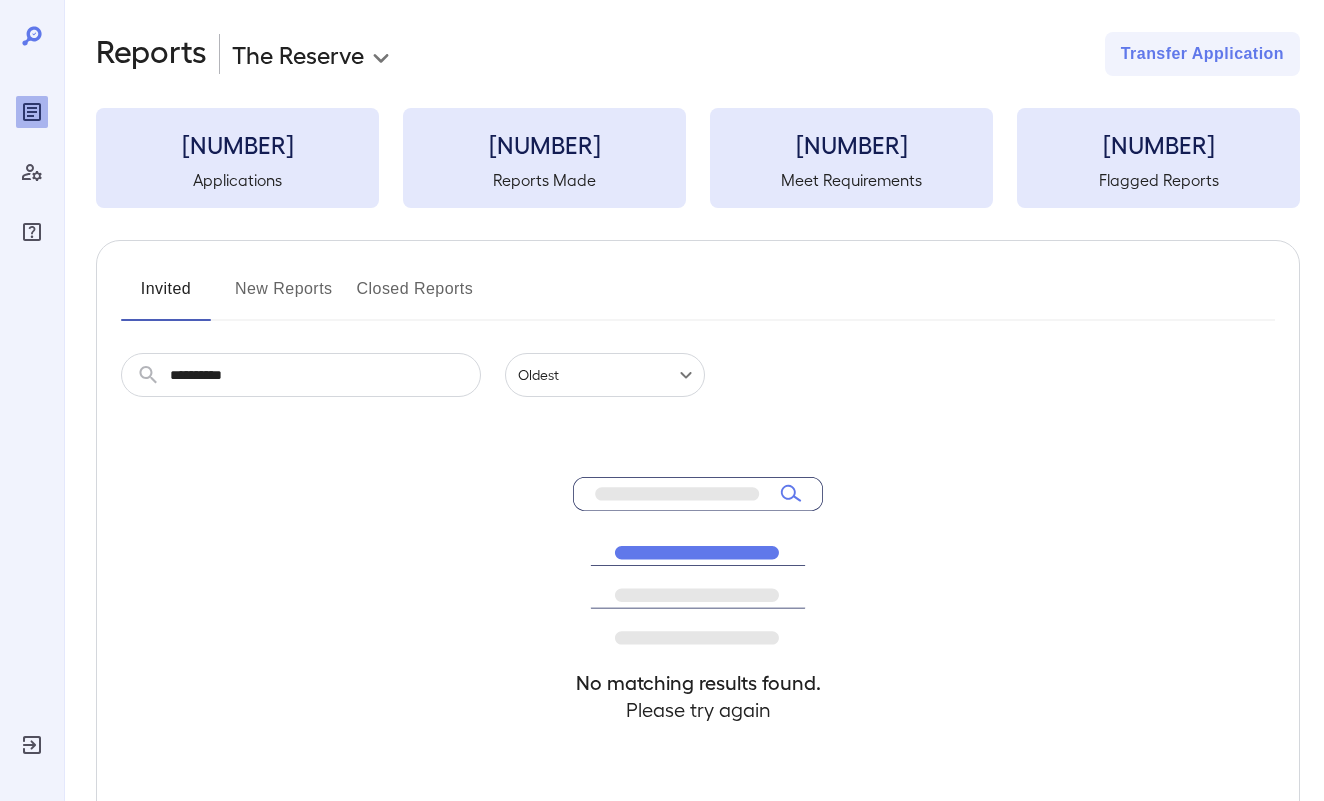 click on "*********" at bounding box center (325, 375) 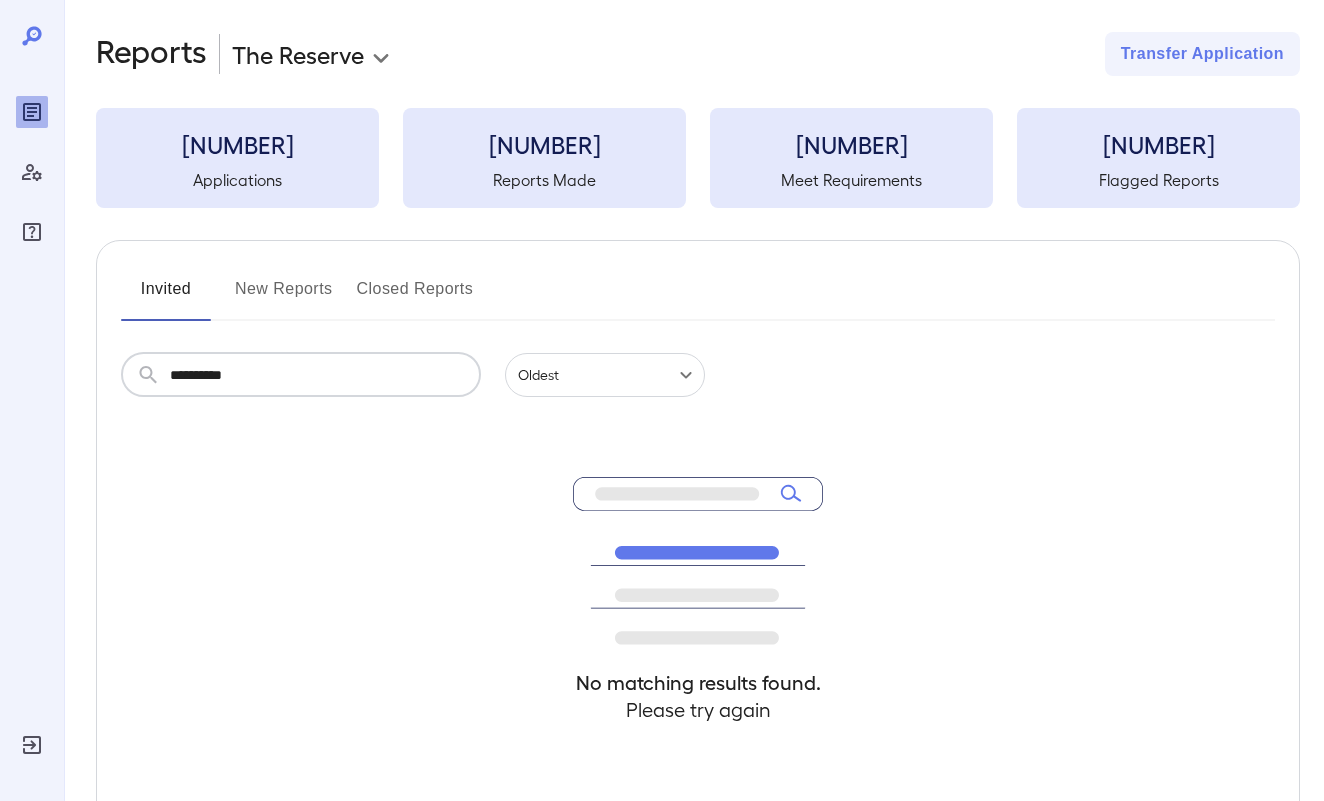 click on "*********" at bounding box center [325, 375] 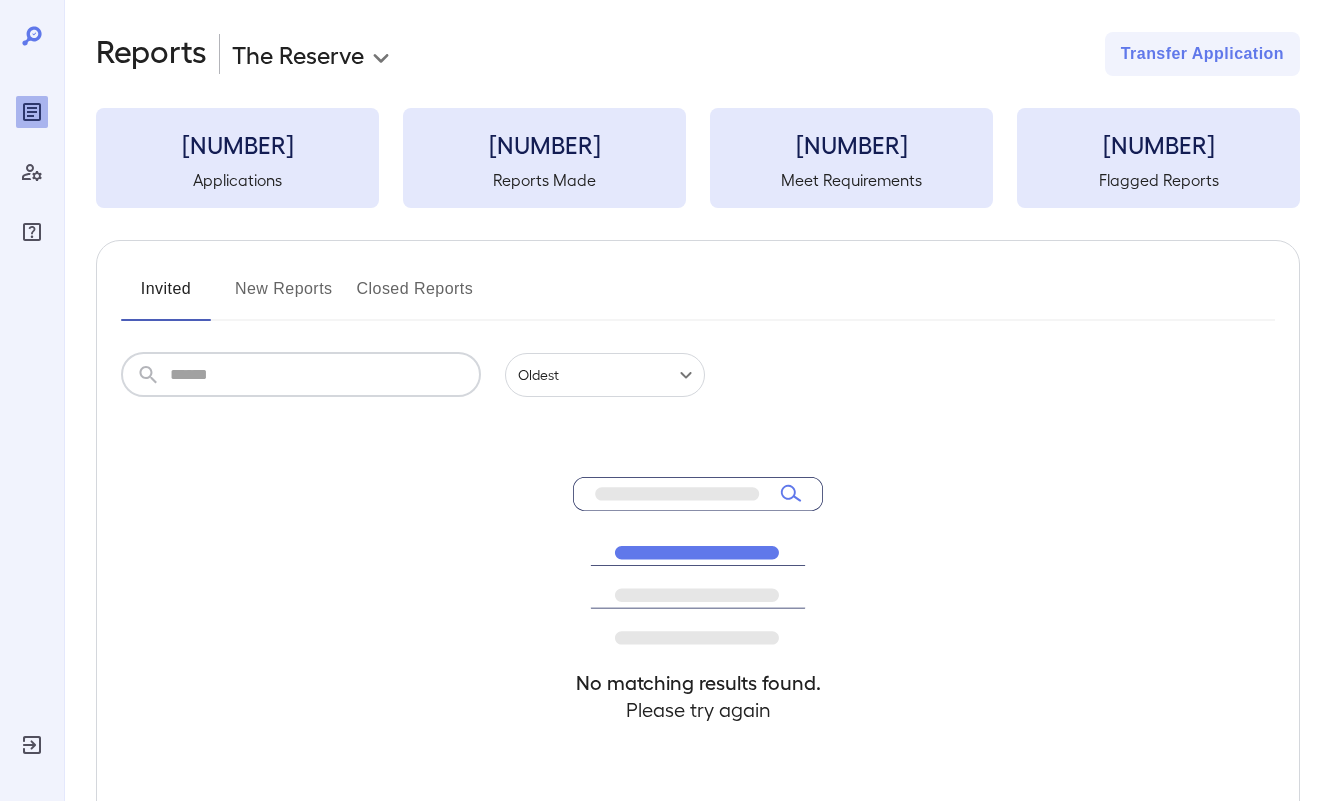 scroll, scrollTop: 0, scrollLeft: 0, axis: both 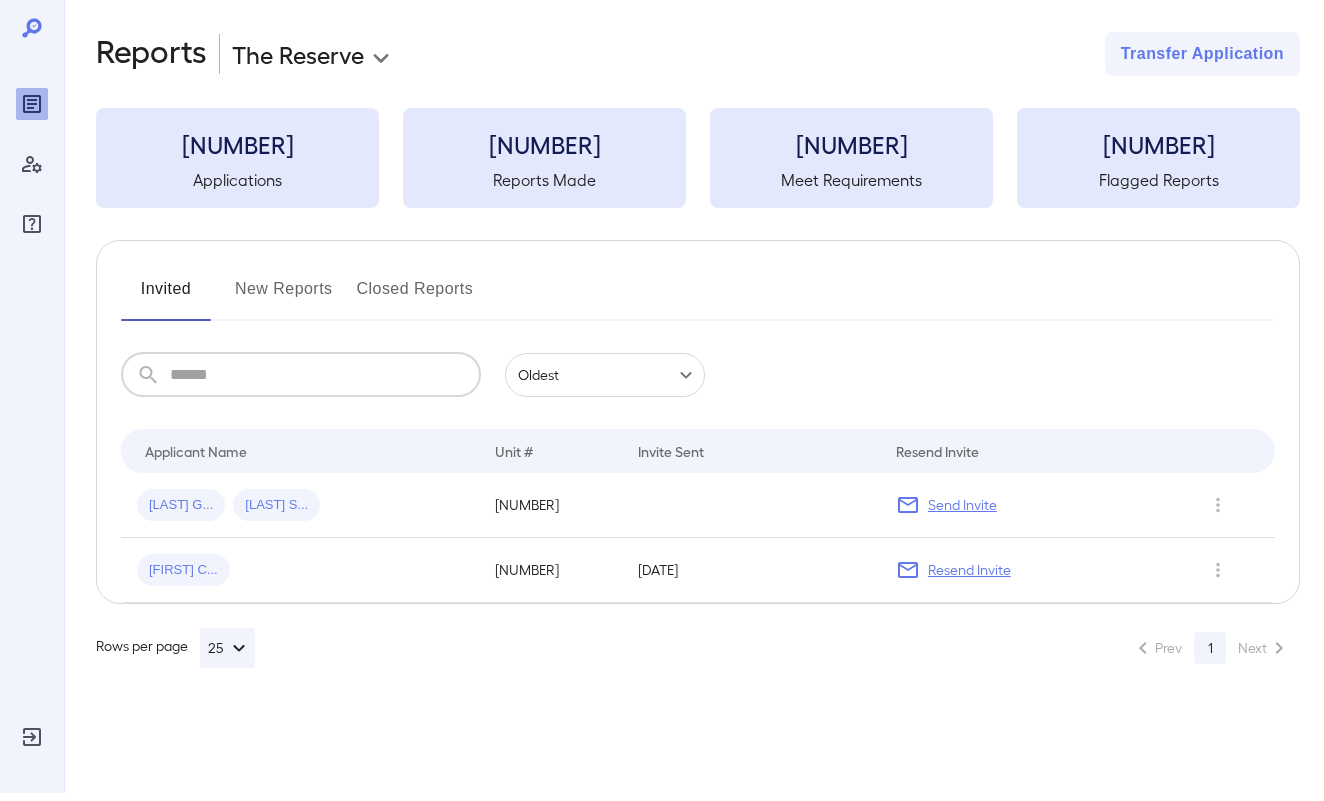 click at bounding box center (325, 383) 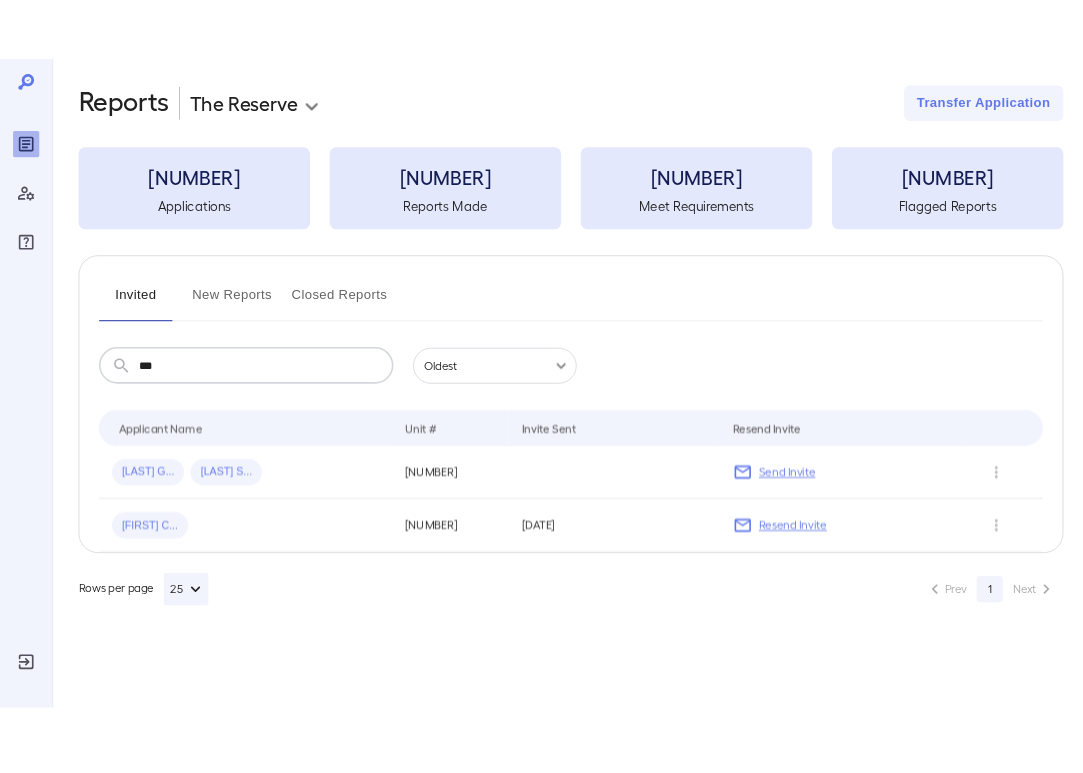 scroll, scrollTop: 8, scrollLeft: 0, axis: vertical 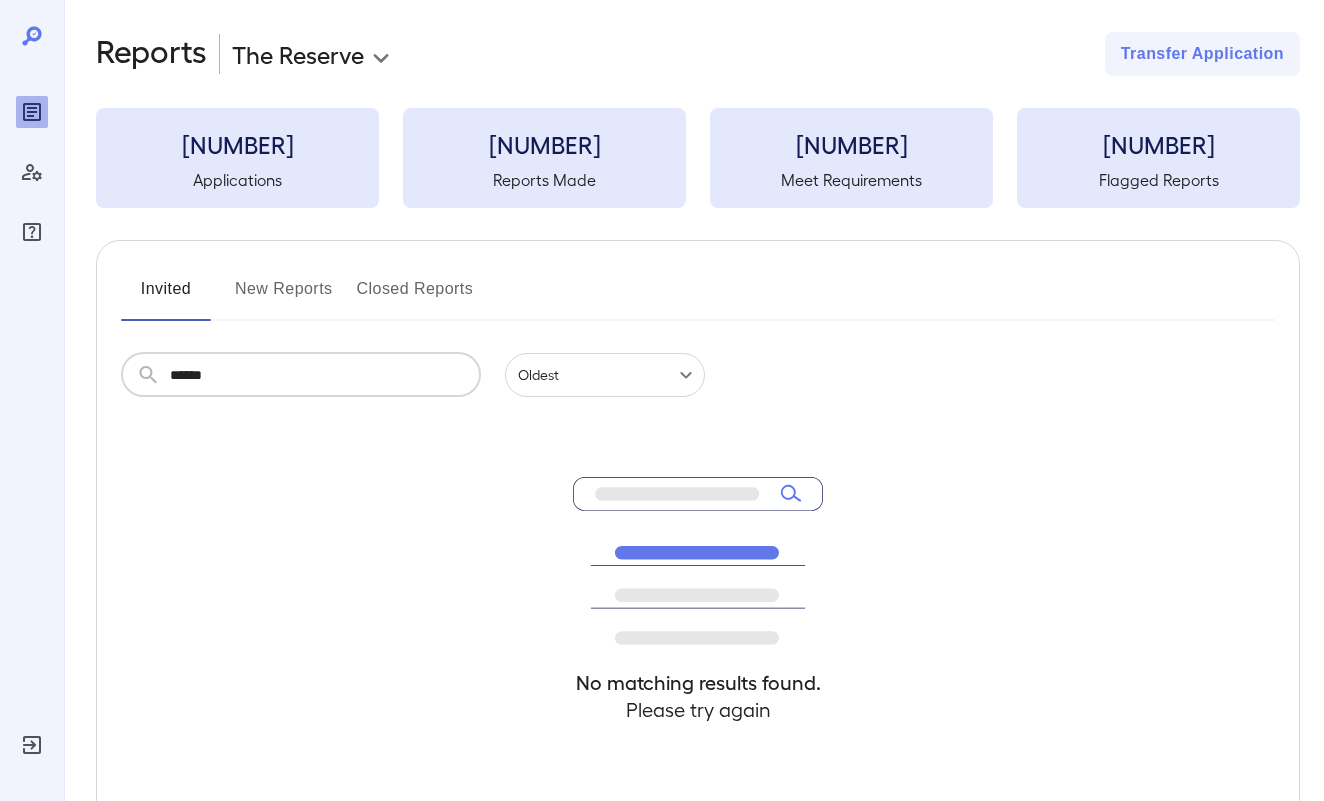 type on "******" 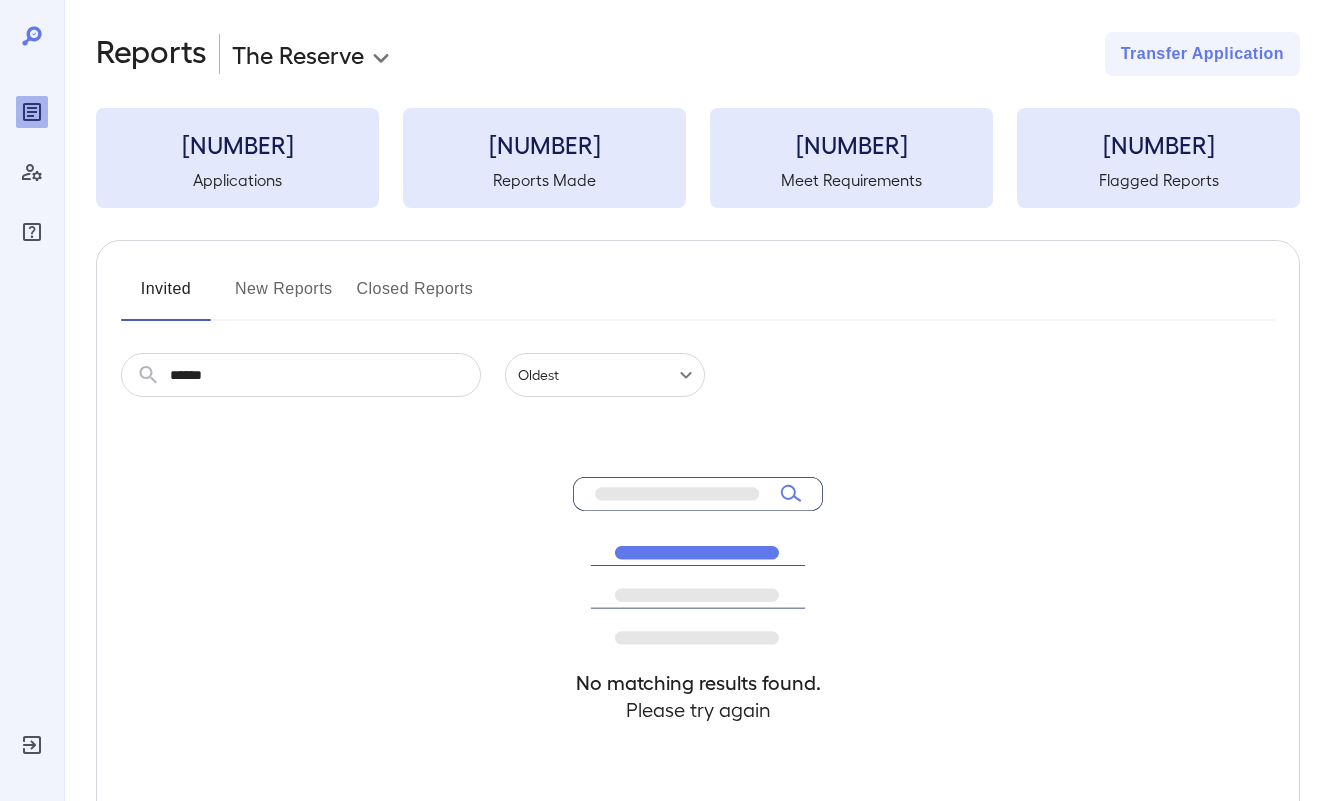 click on "No matching results found. Please try again" at bounding box center [698, 619] 